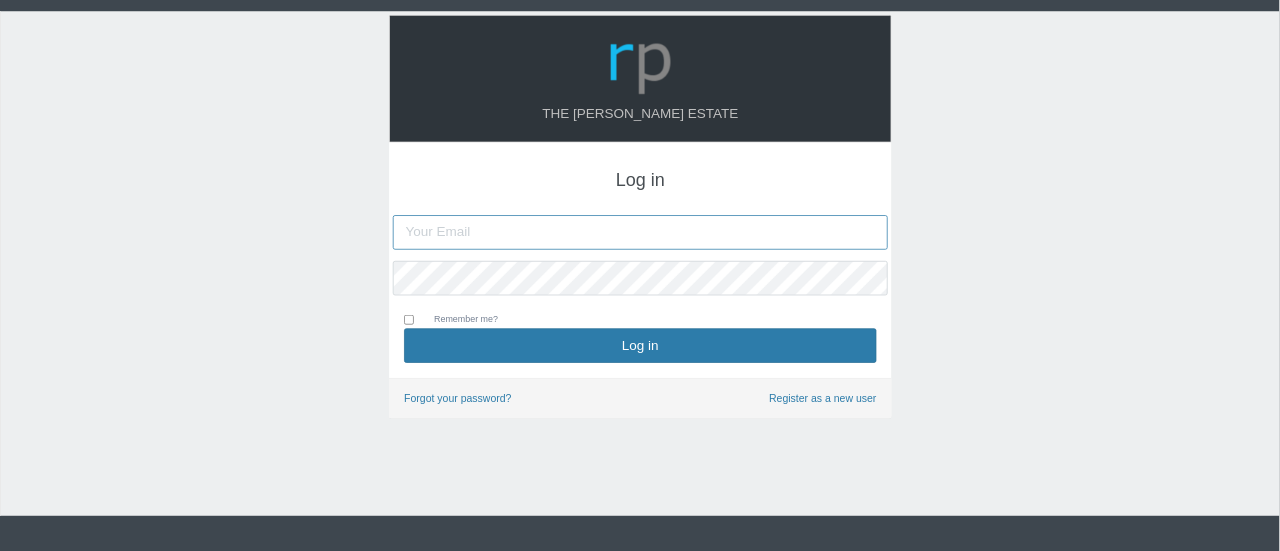 scroll, scrollTop: 0, scrollLeft: 0, axis: both 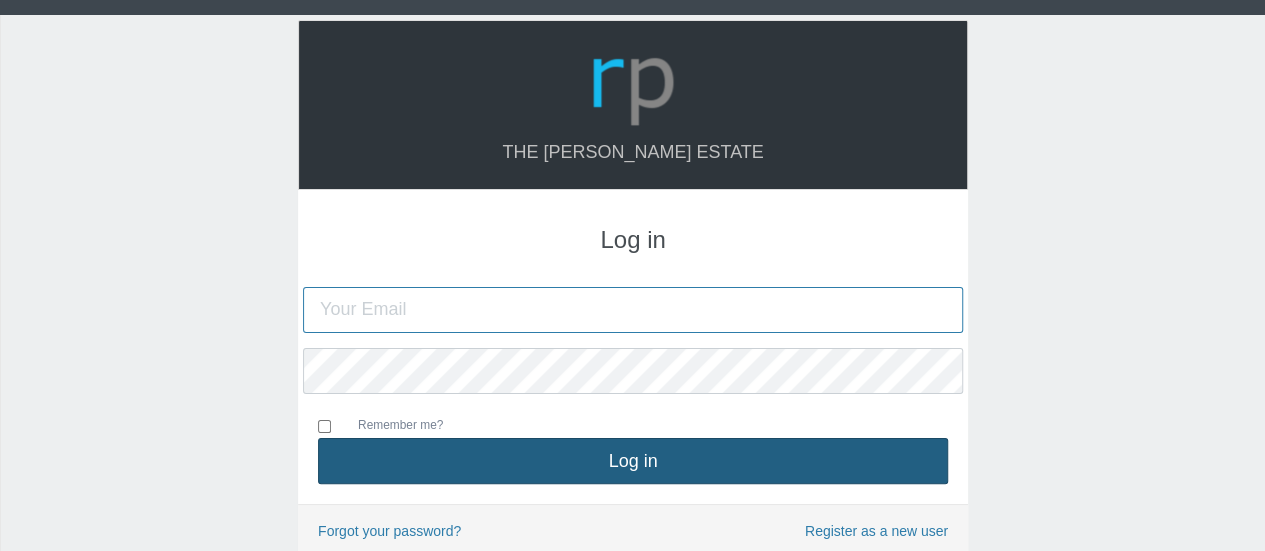 type on "[EMAIL_ADDRESS][DOMAIN_NAME]" 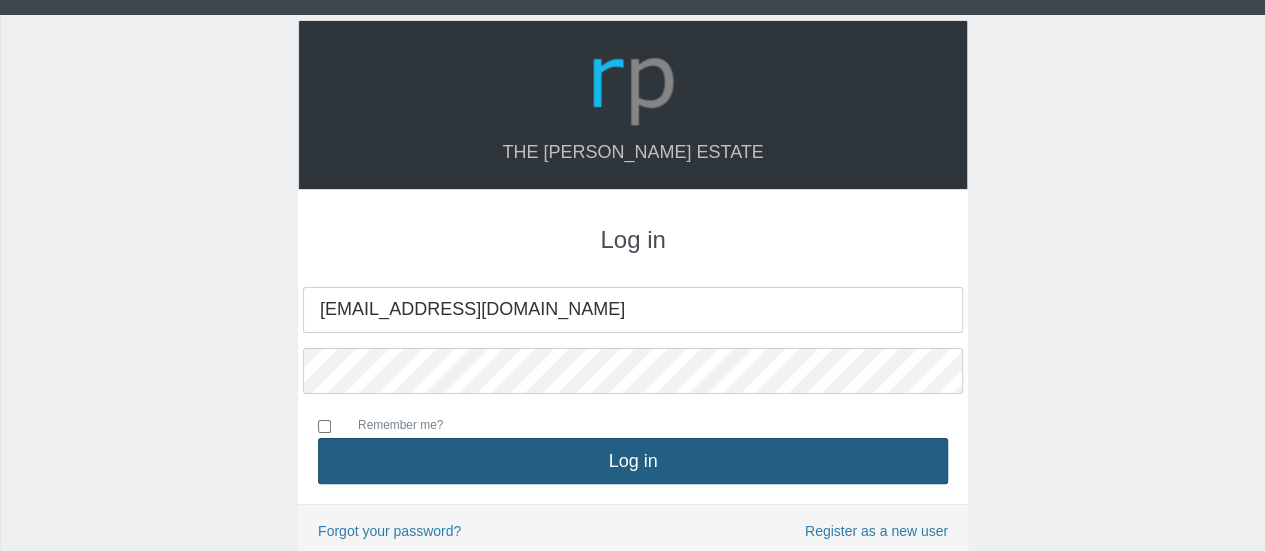click on "Log in" at bounding box center (633, 461) 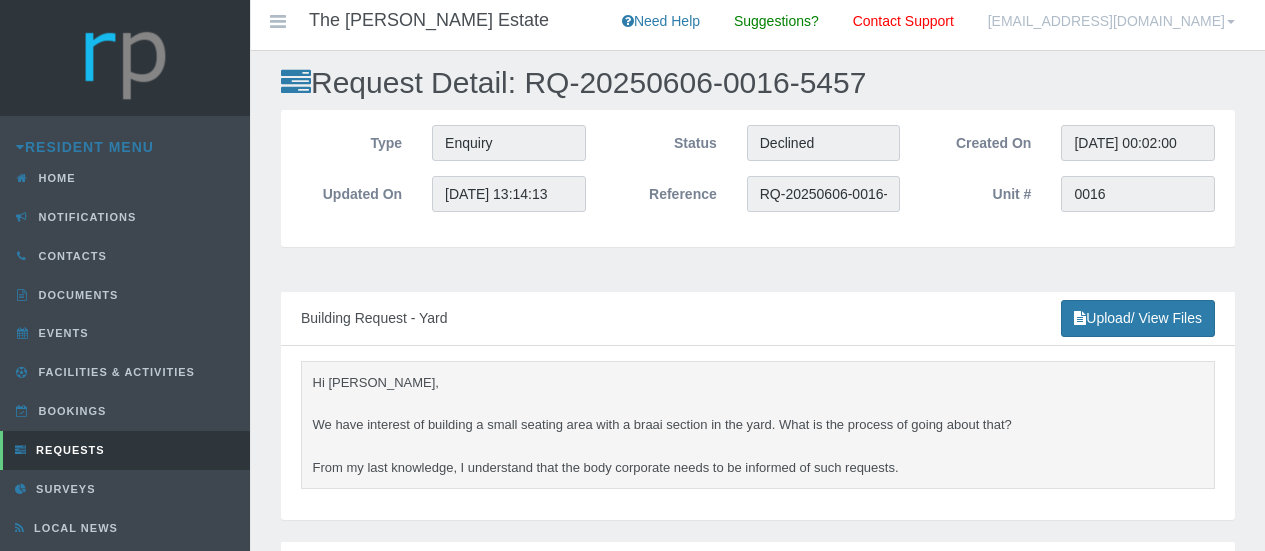 scroll, scrollTop: 0, scrollLeft: 0, axis: both 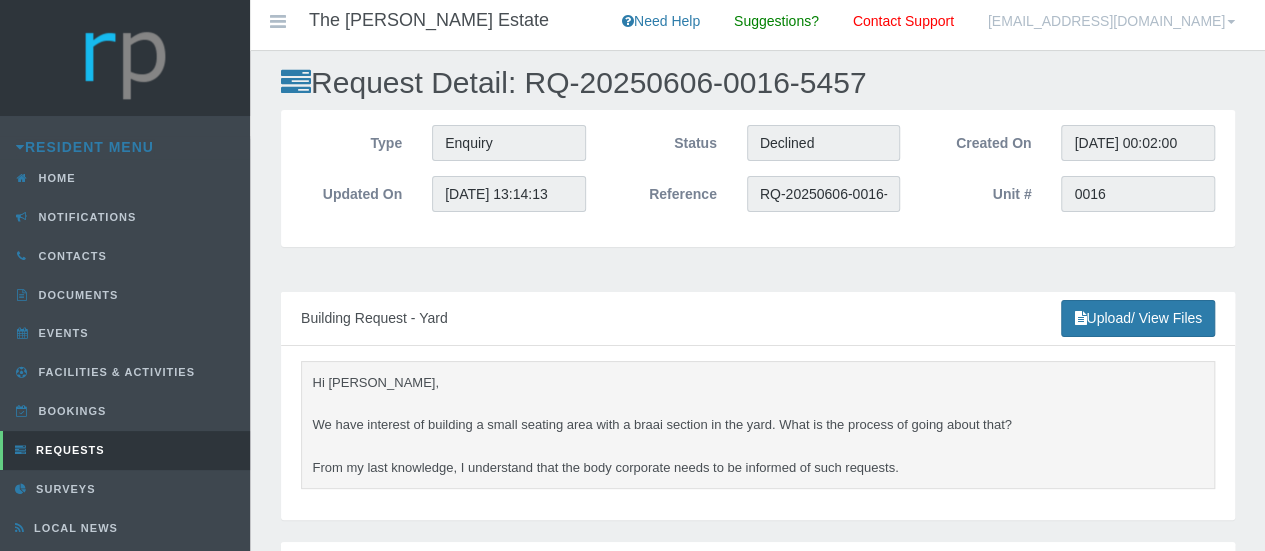click on "Building Request - Yard
Upload/ View Files" at bounding box center [758, 319] 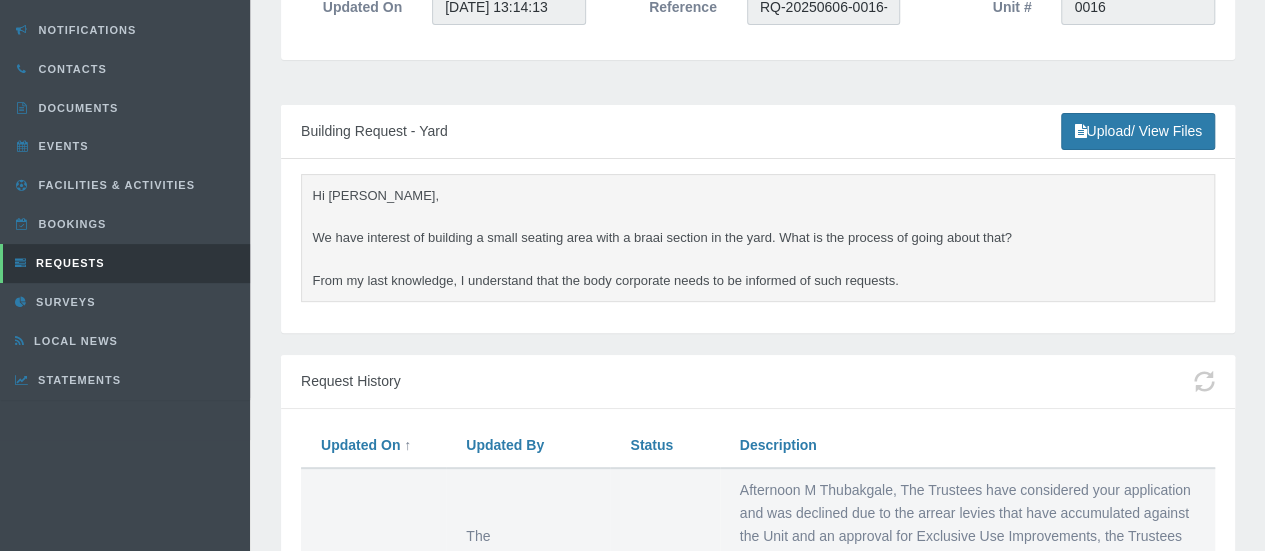 scroll, scrollTop: 102, scrollLeft: 0, axis: vertical 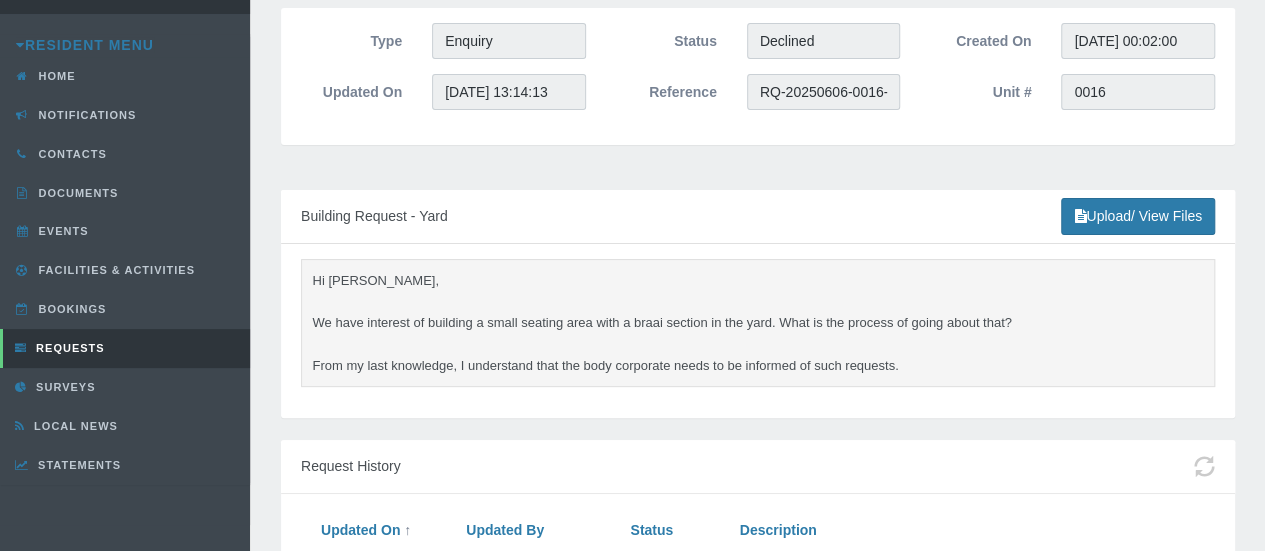 click on "Building Request - Yard
Upload/ View Files" at bounding box center [758, 217] 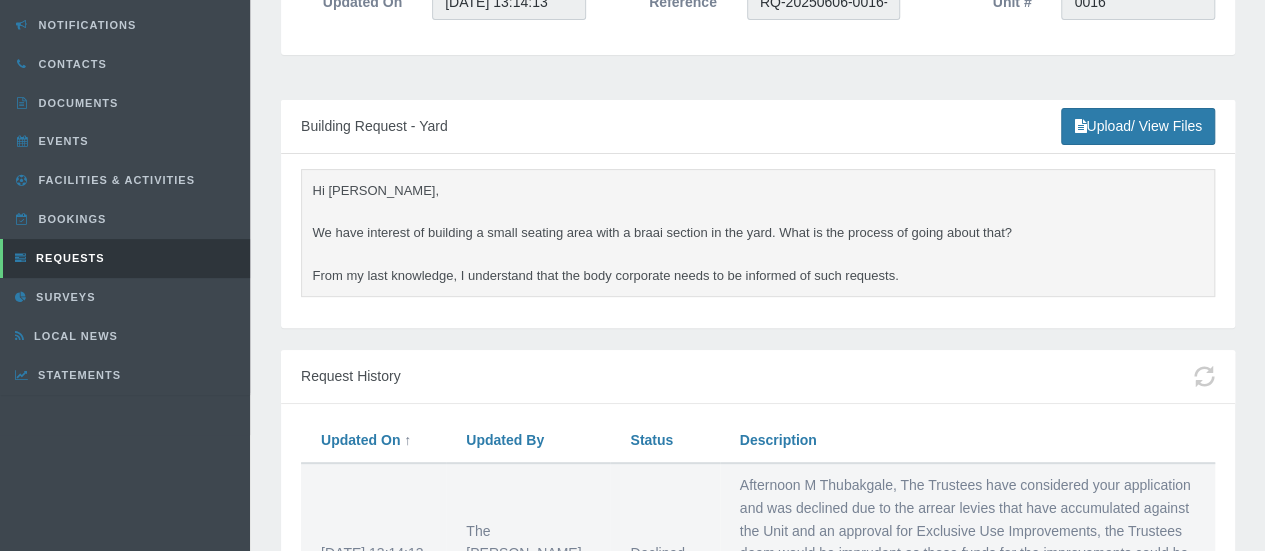 scroll, scrollTop: 360, scrollLeft: 0, axis: vertical 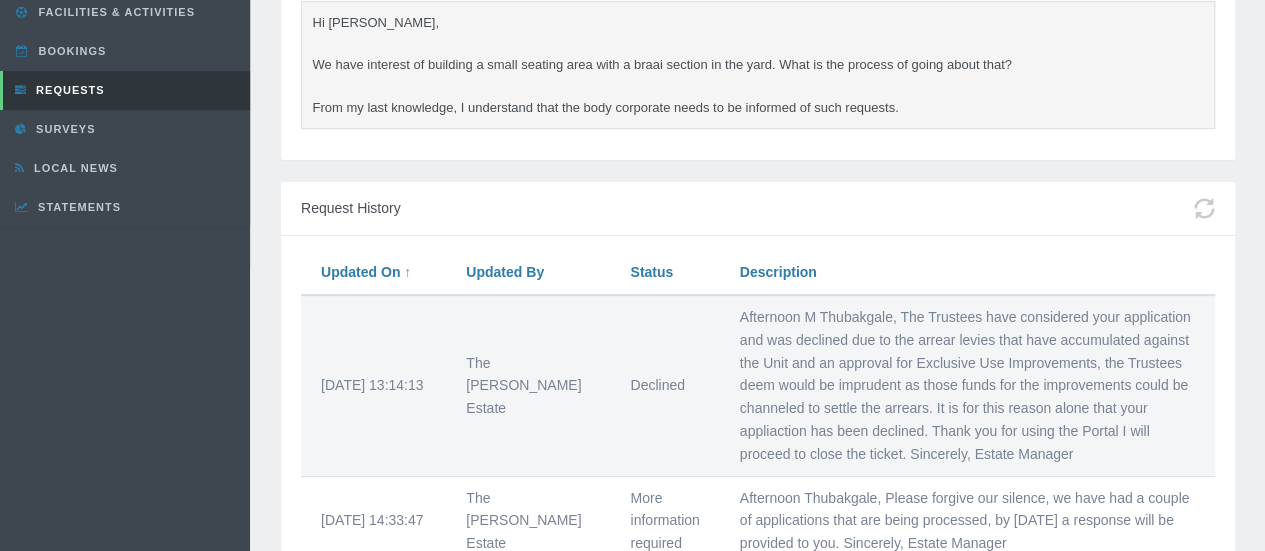 click on "Request History" at bounding box center [758, 209] 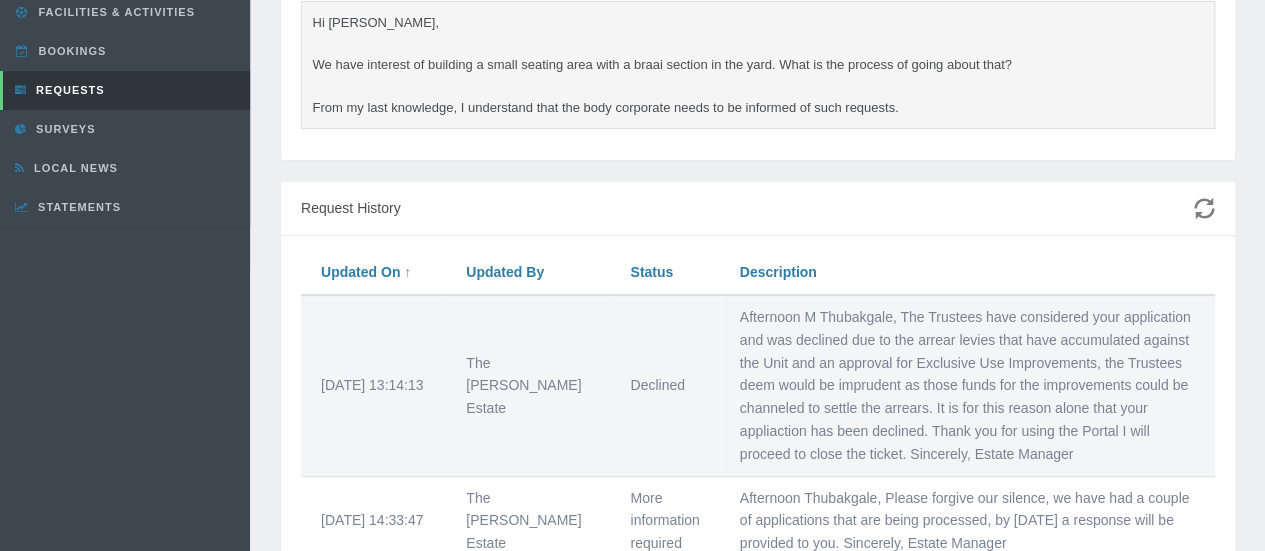 click at bounding box center (1204, 208) 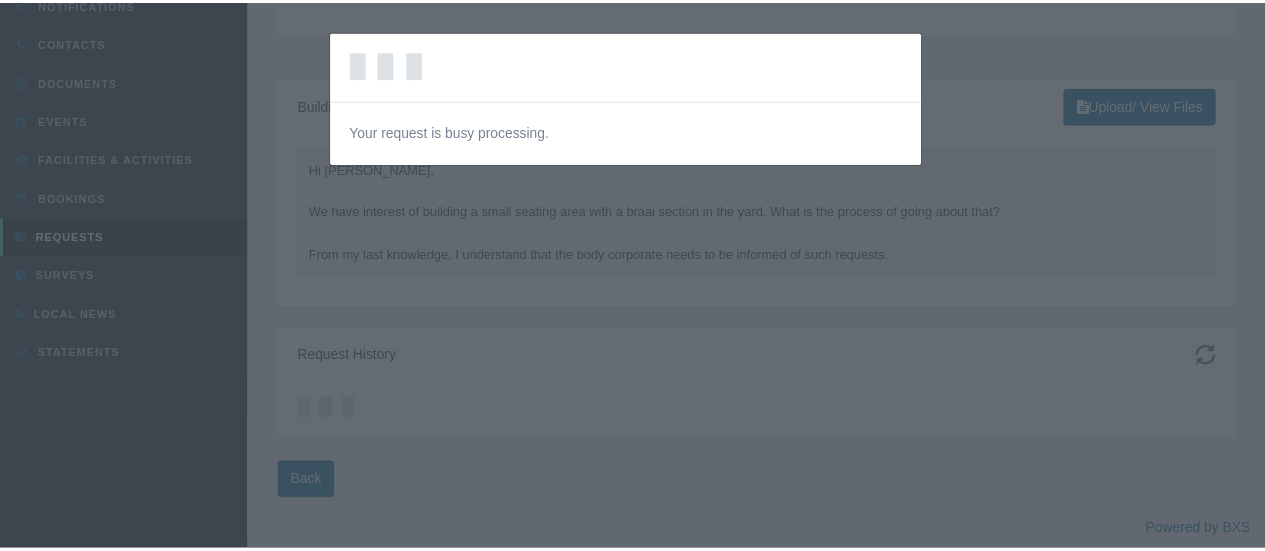 scroll, scrollTop: 360, scrollLeft: 0, axis: vertical 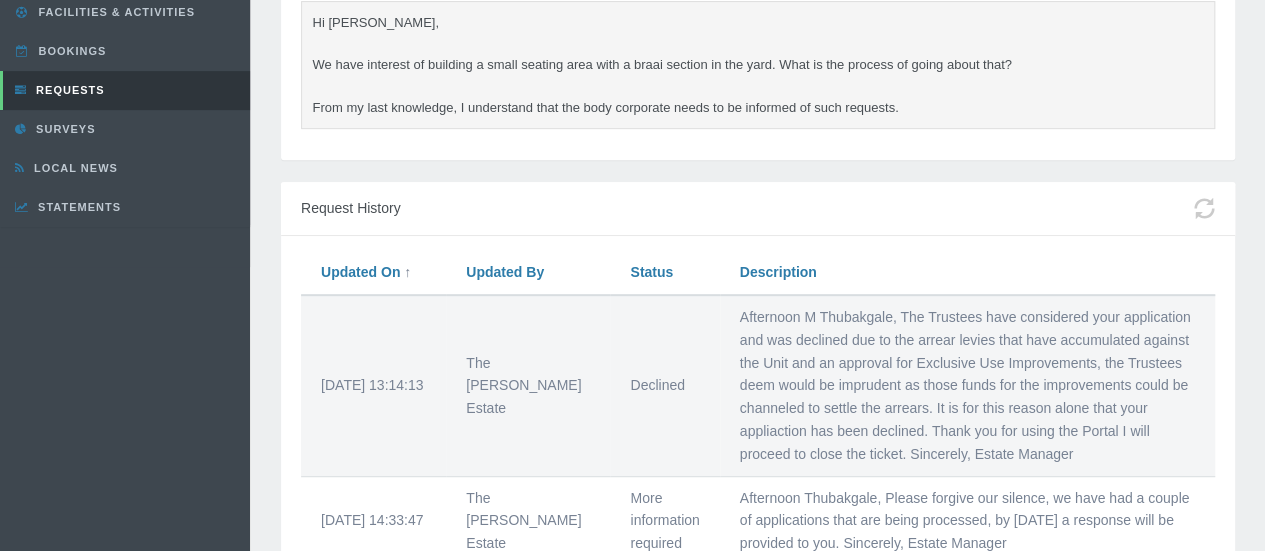 click on "Request History" at bounding box center [758, 209] 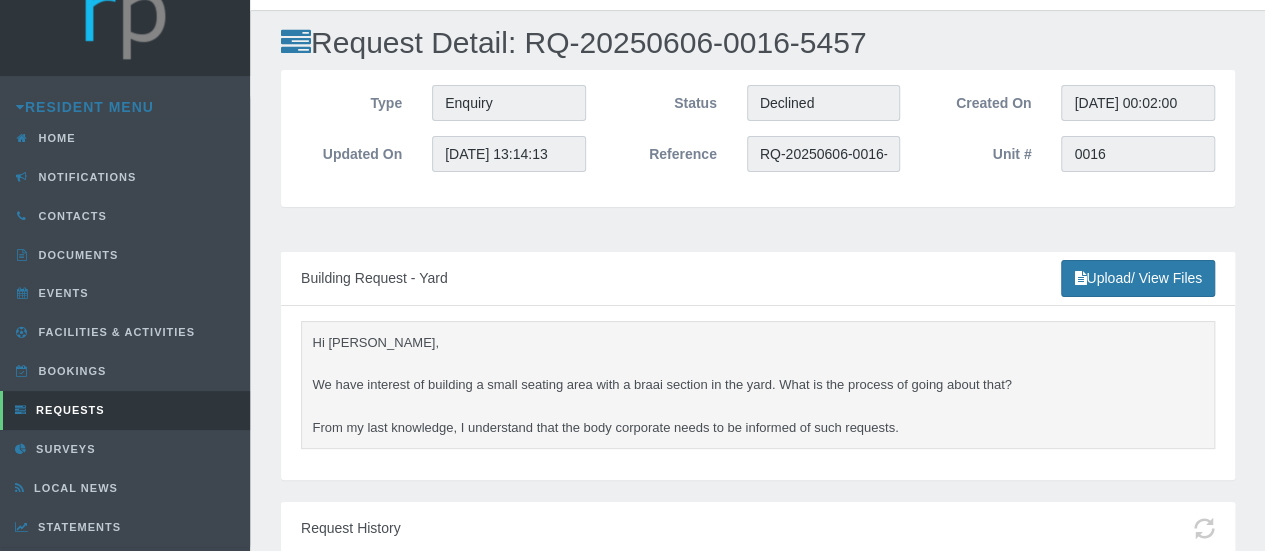 scroll, scrollTop: 40, scrollLeft: 0, axis: vertical 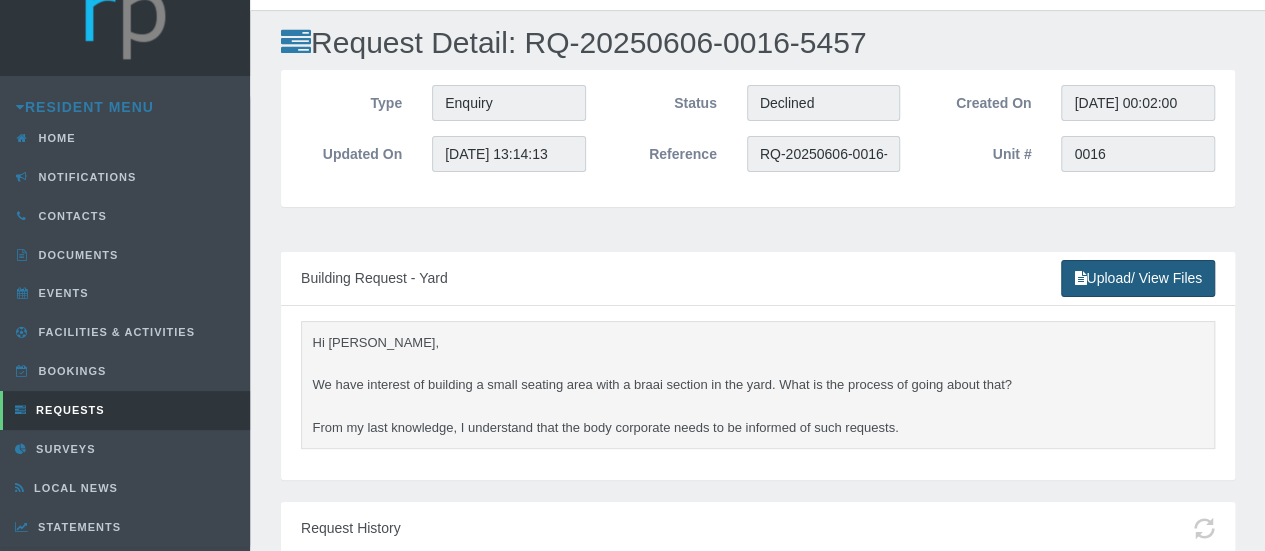 click on "Upload/ View Files" at bounding box center [1138, 278] 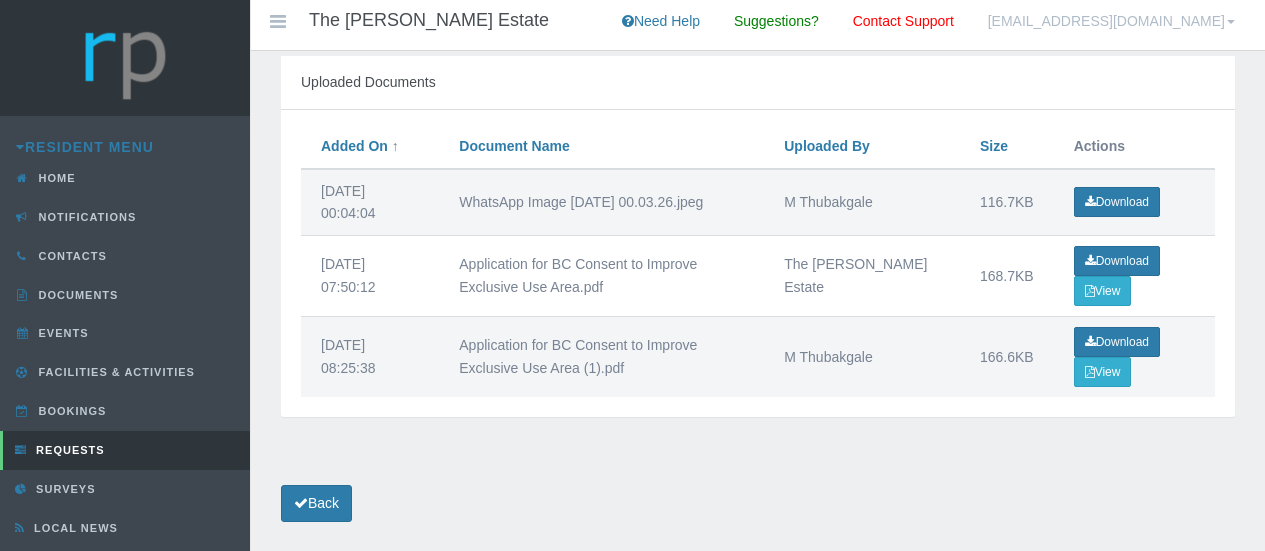 scroll, scrollTop: 0, scrollLeft: 0, axis: both 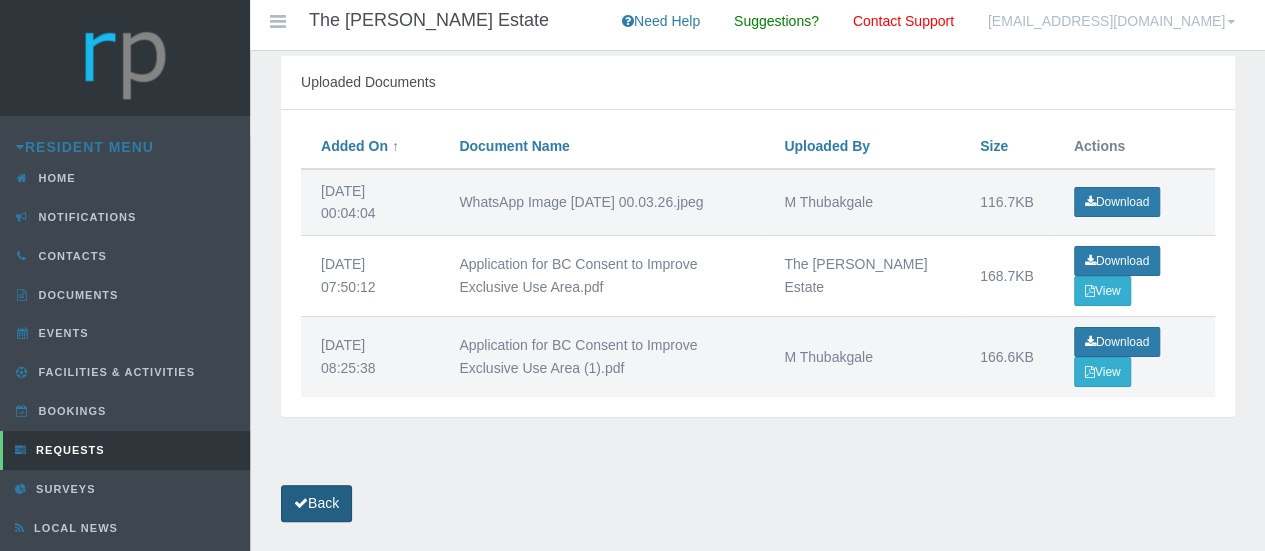 click on "Back" at bounding box center (316, 503) 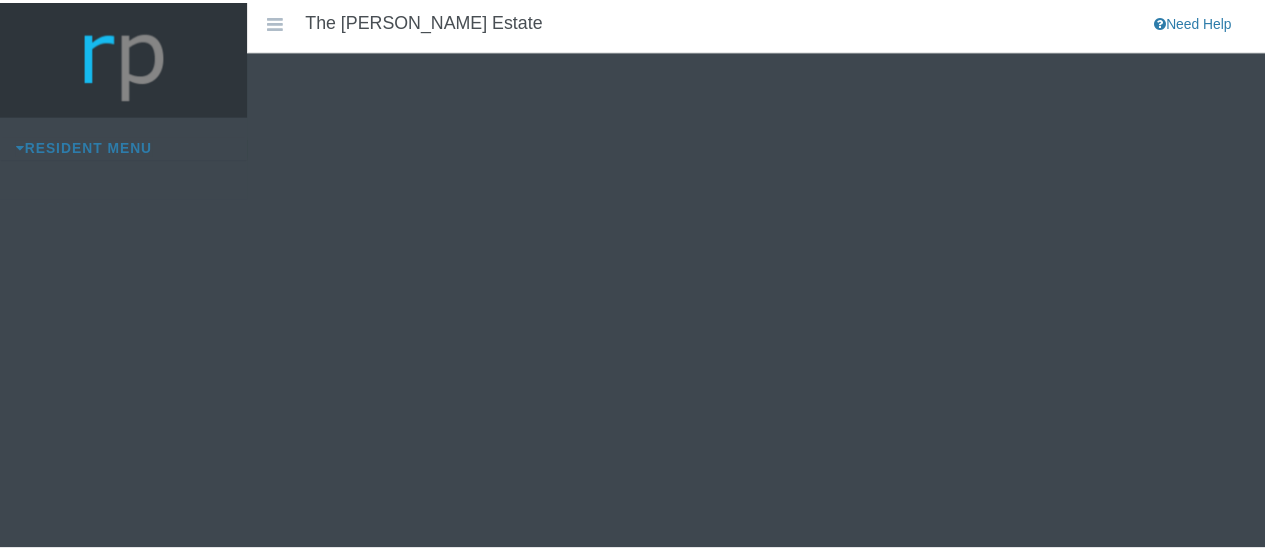 scroll, scrollTop: 0, scrollLeft: 0, axis: both 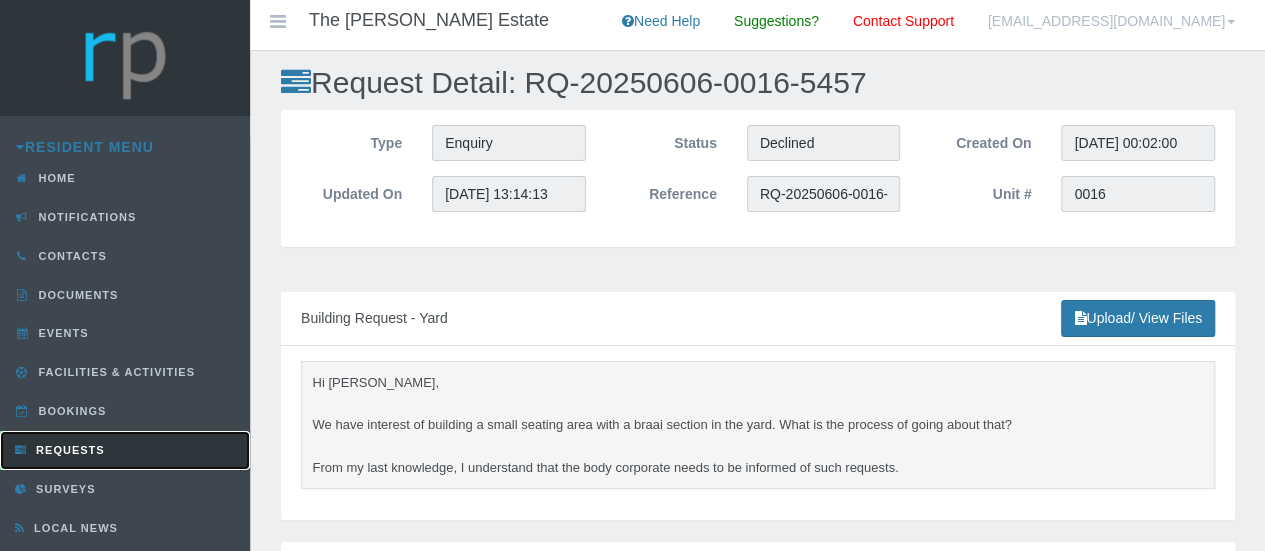 click on "Requests" at bounding box center (68, 450) 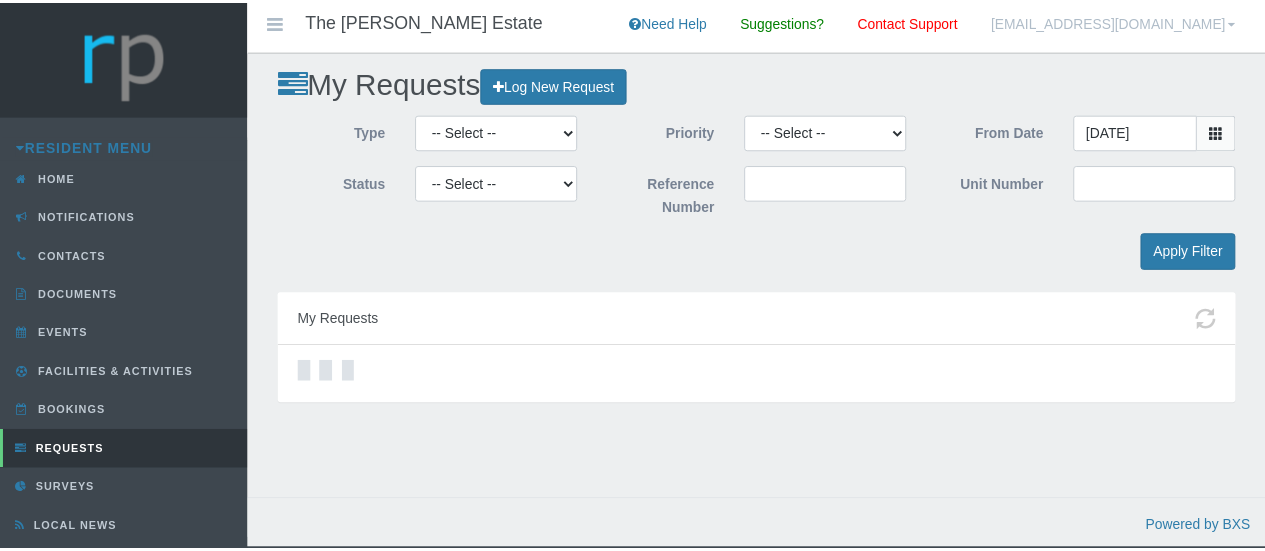 scroll, scrollTop: 0, scrollLeft: 0, axis: both 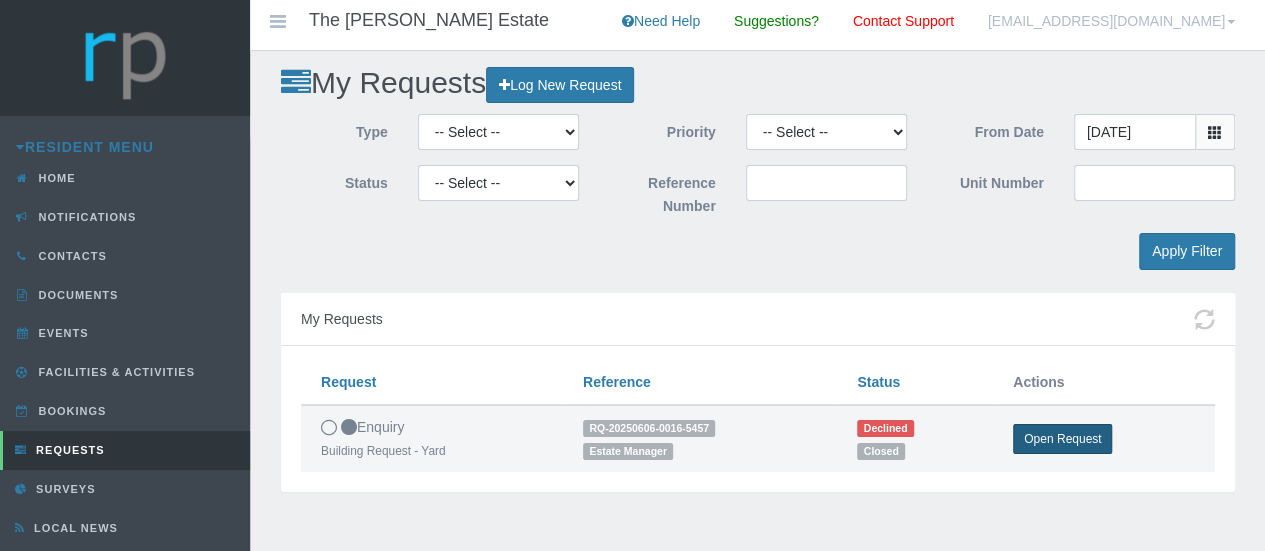 click on "Open Request" at bounding box center (1062, 439) 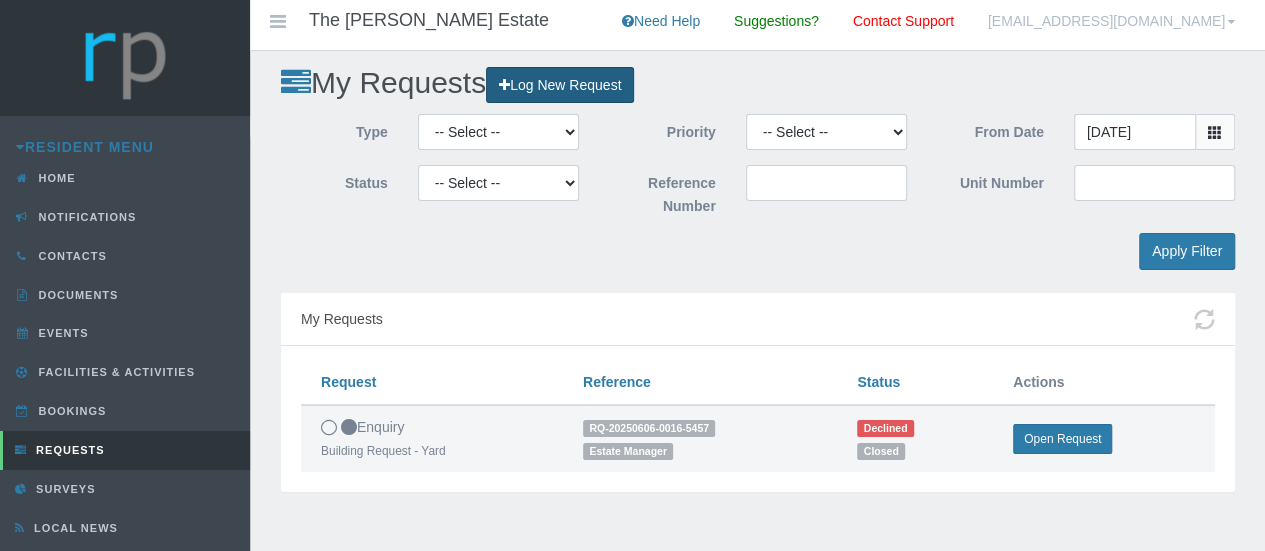 click on "Log New Request" at bounding box center (560, 85) 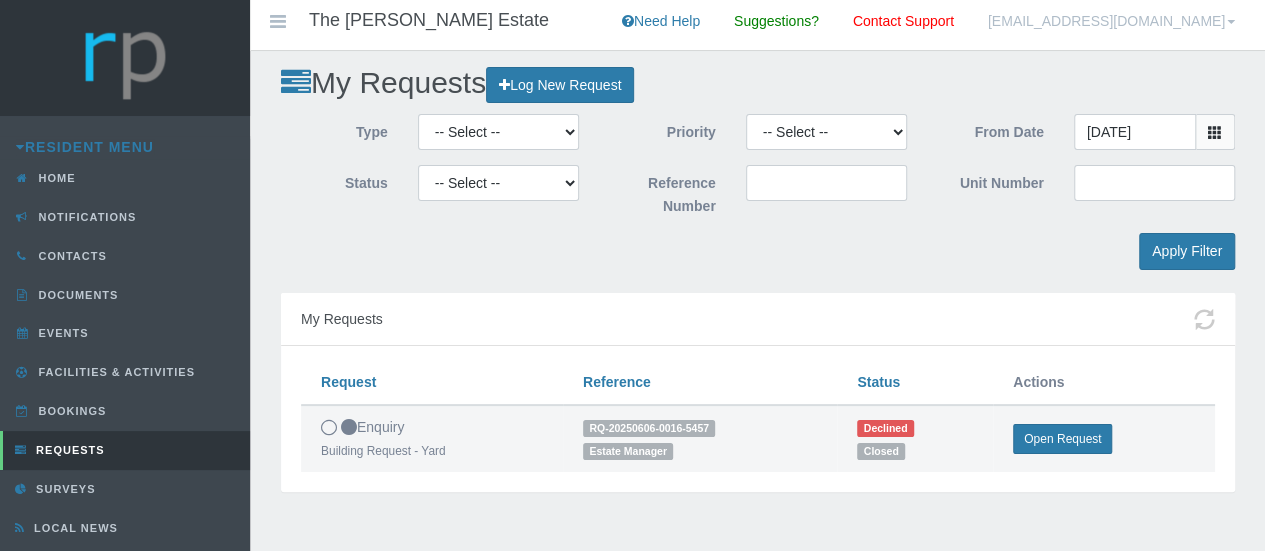 click on "Building Request - Yard" at bounding box center (383, 451) 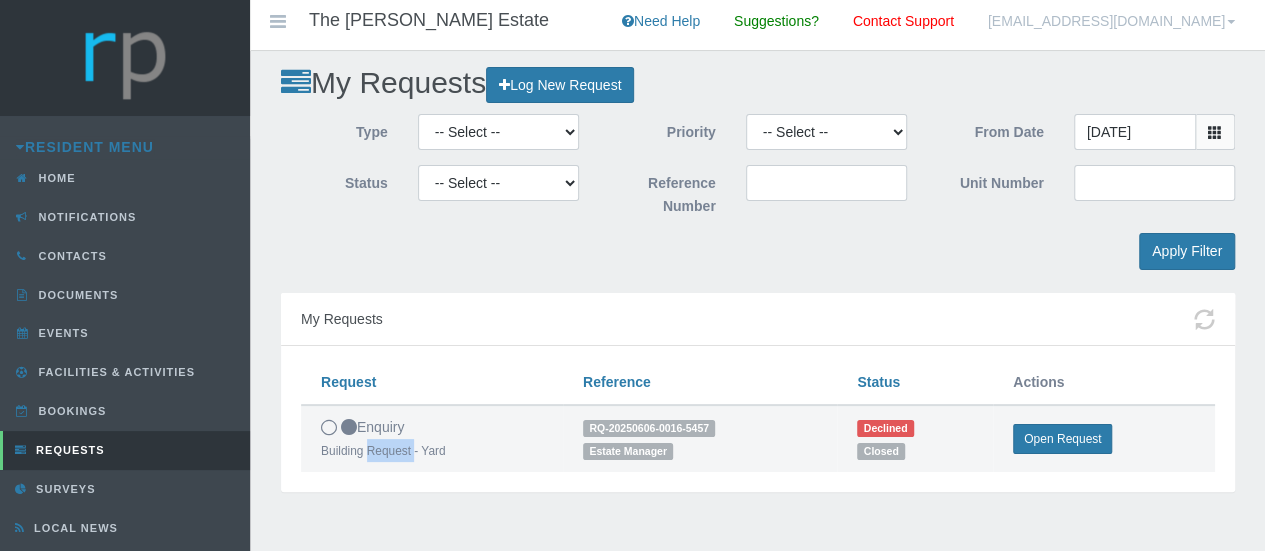 click on "Building Request - Yard" at bounding box center (383, 451) 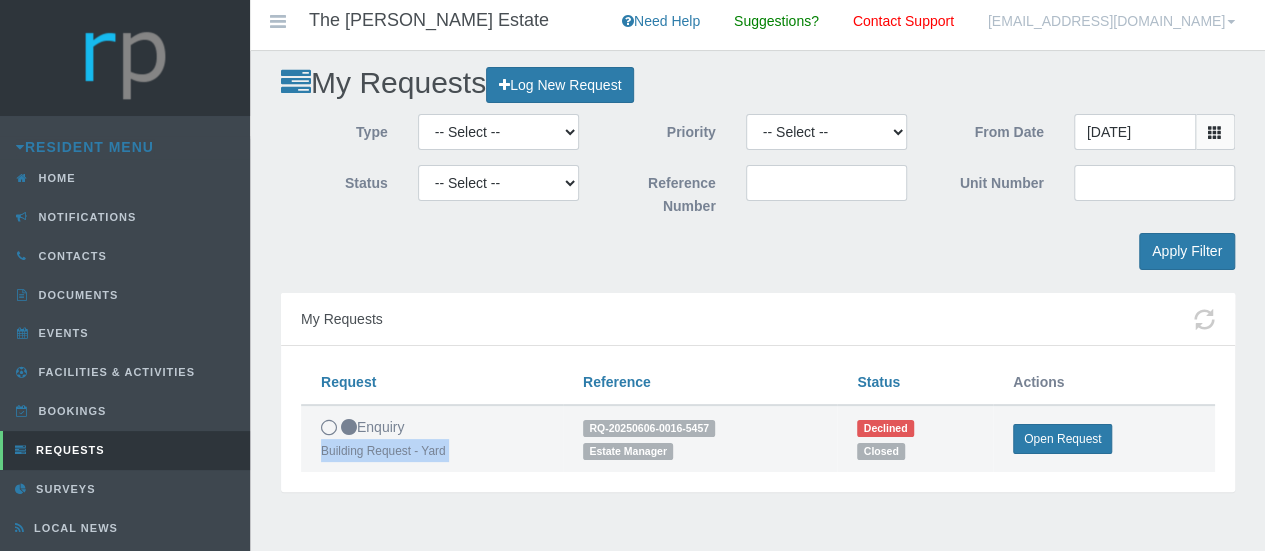 click on "Building Request - Yard" at bounding box center [383, 451] 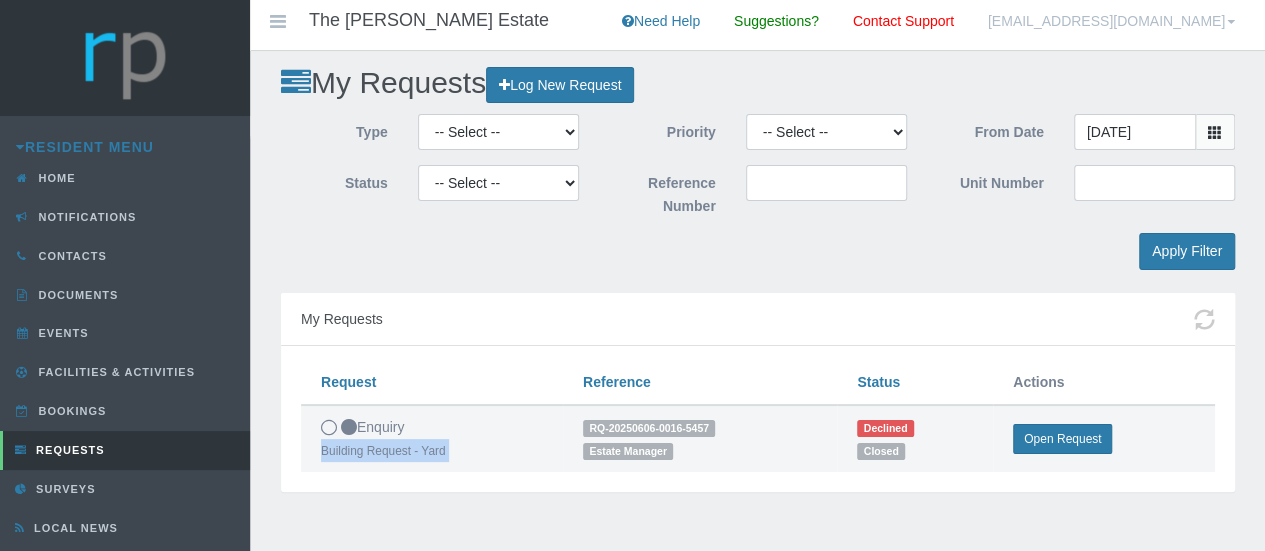 copy on "Building Request - Yard" 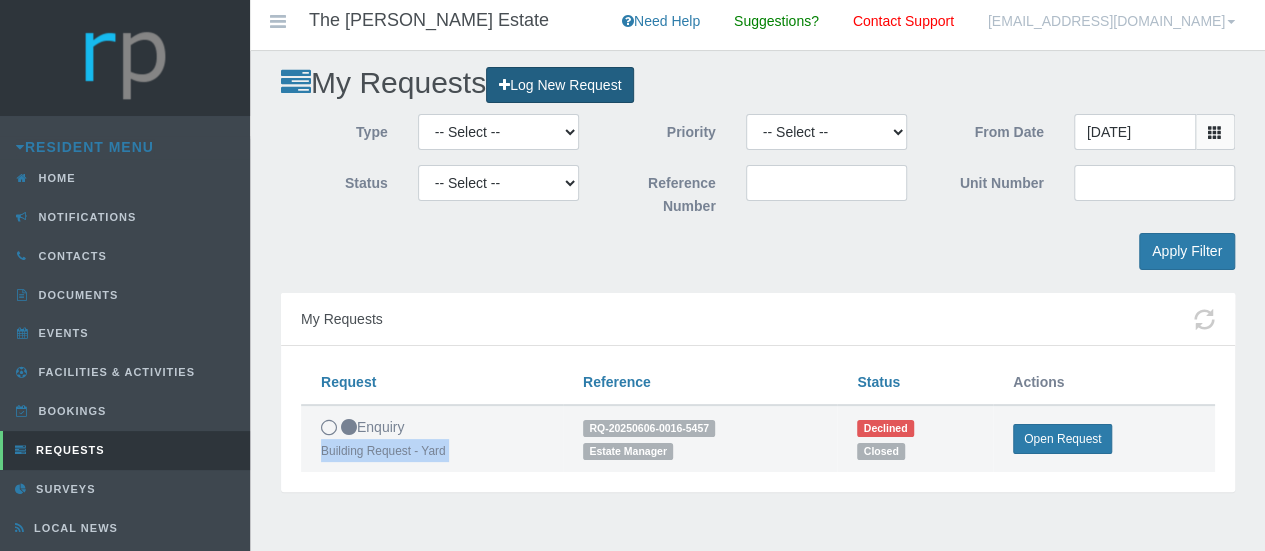 click on "Log New Request" at bounding box center [560, 85] 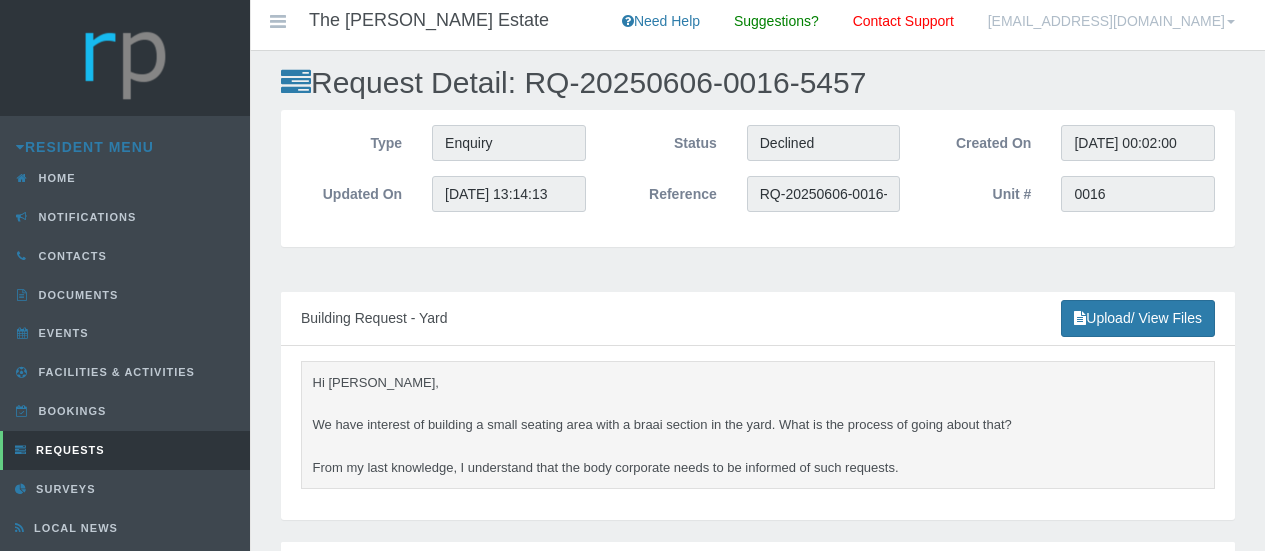 scroll, scrollTop: 0, scrollLeft: 0, axis: both 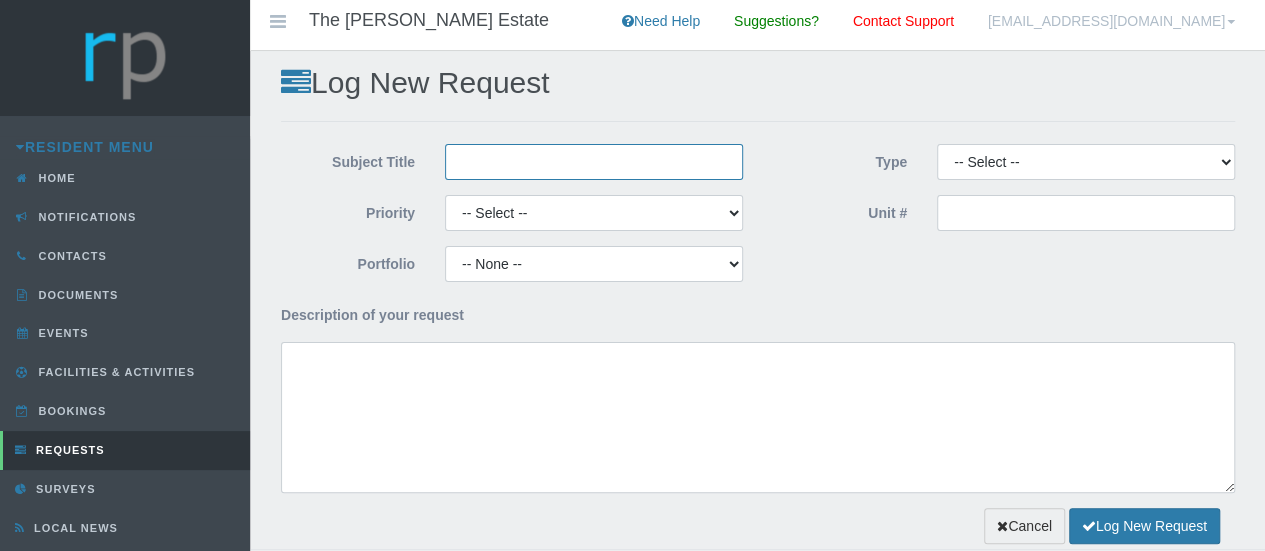 click on "Subject Title" at bounding box center (594, 162) 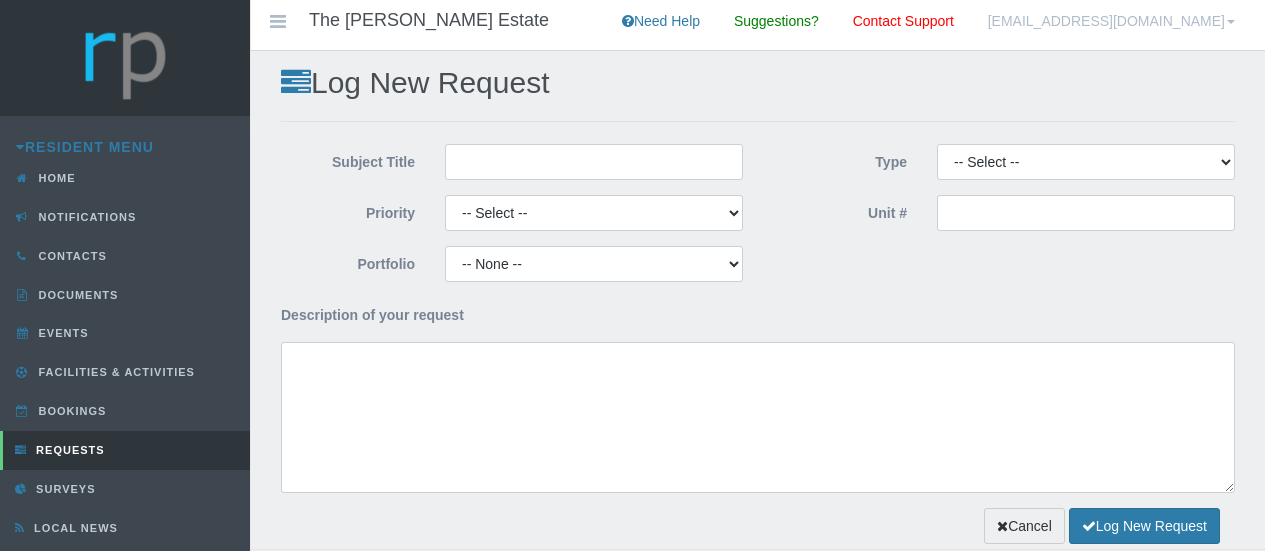 scroll, scrollTop: 0, scrollLeft: 0, axis: both 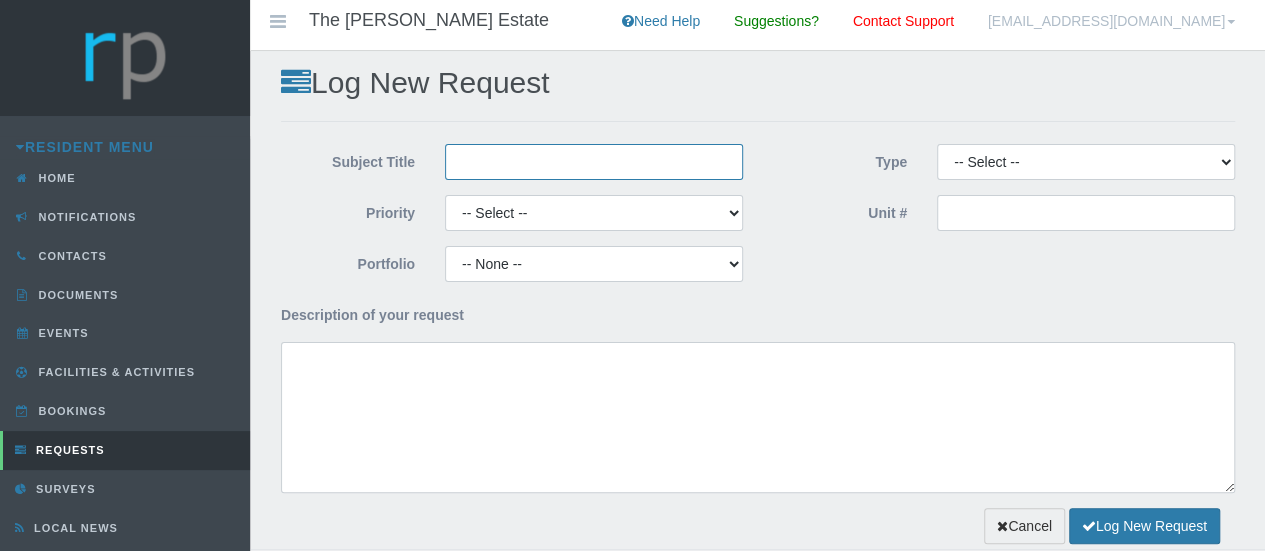 click on "Subject Title" at bounding box center (594, 162) 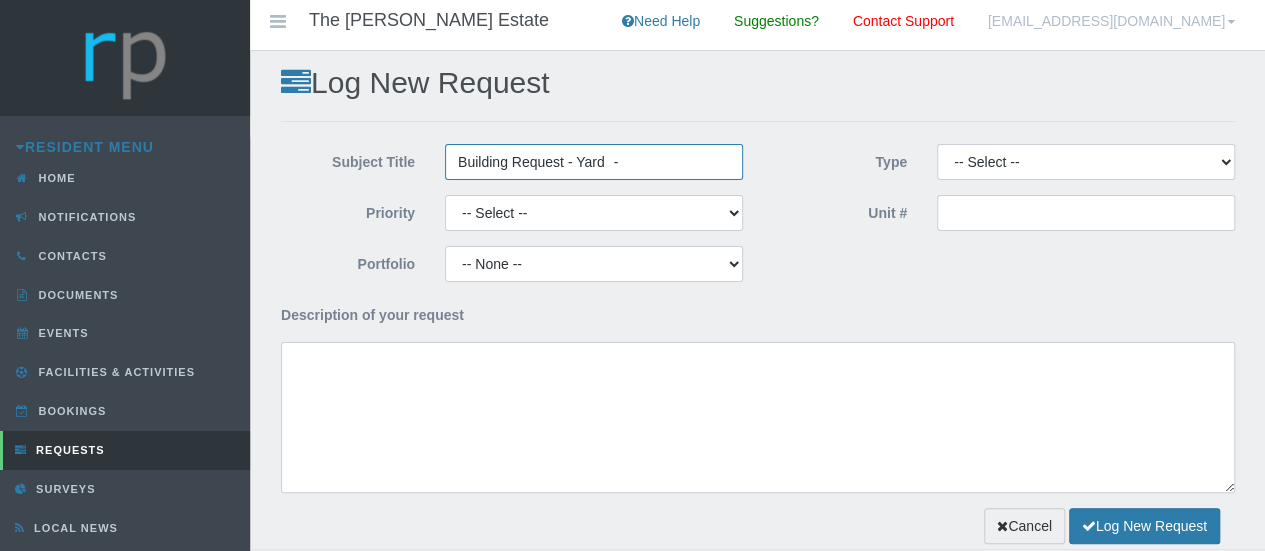 paste on "Reconsideration of Braai" 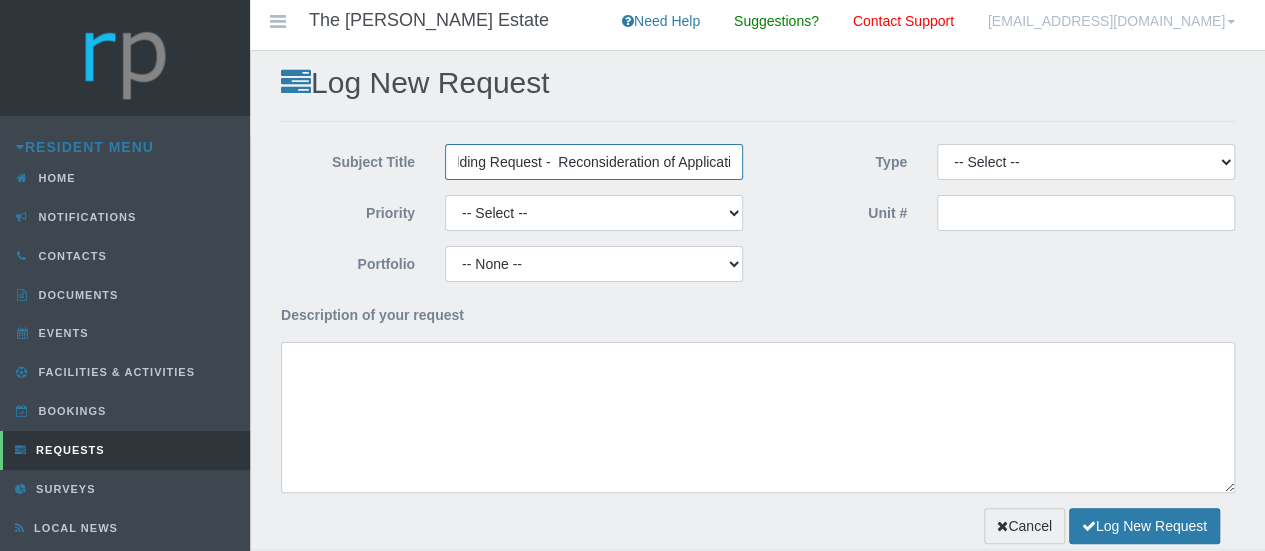 scroll, scrollTop: 0, scrollLeft: 38, axis: horizontal 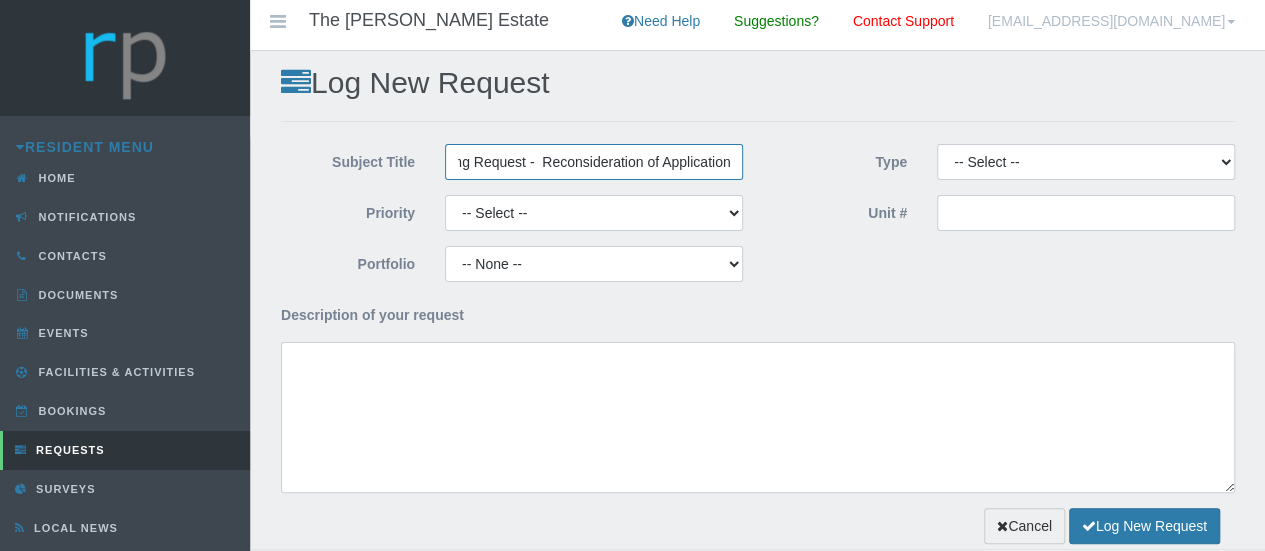 type on "Building Request -  Reconsideration of Application" 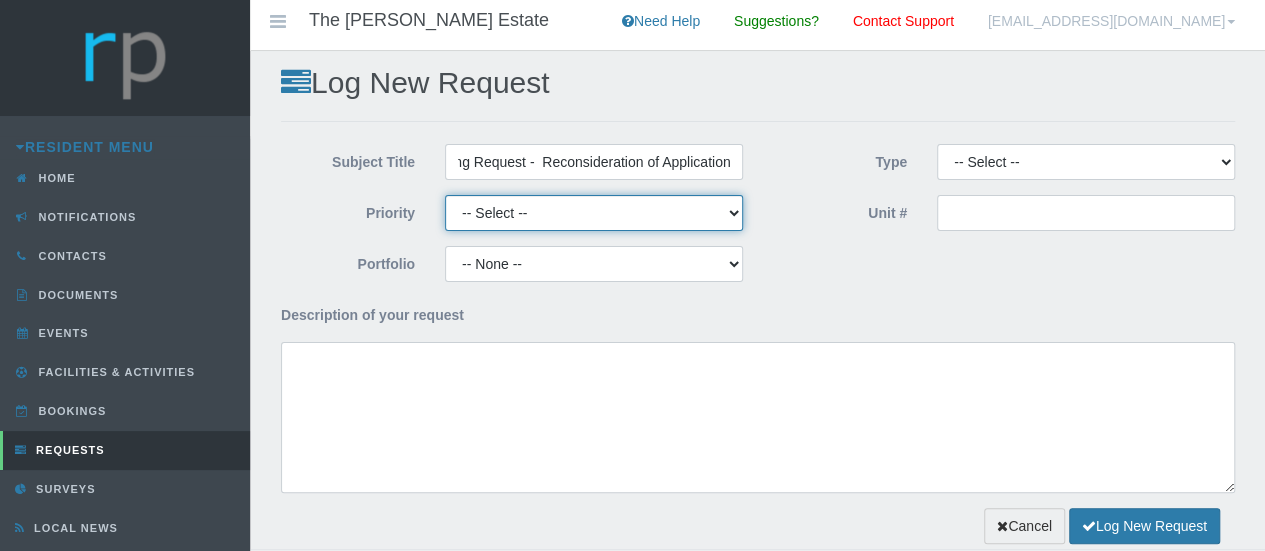 click on "-- Select --
High
Low
Normal" at bounding box center (594, 213) 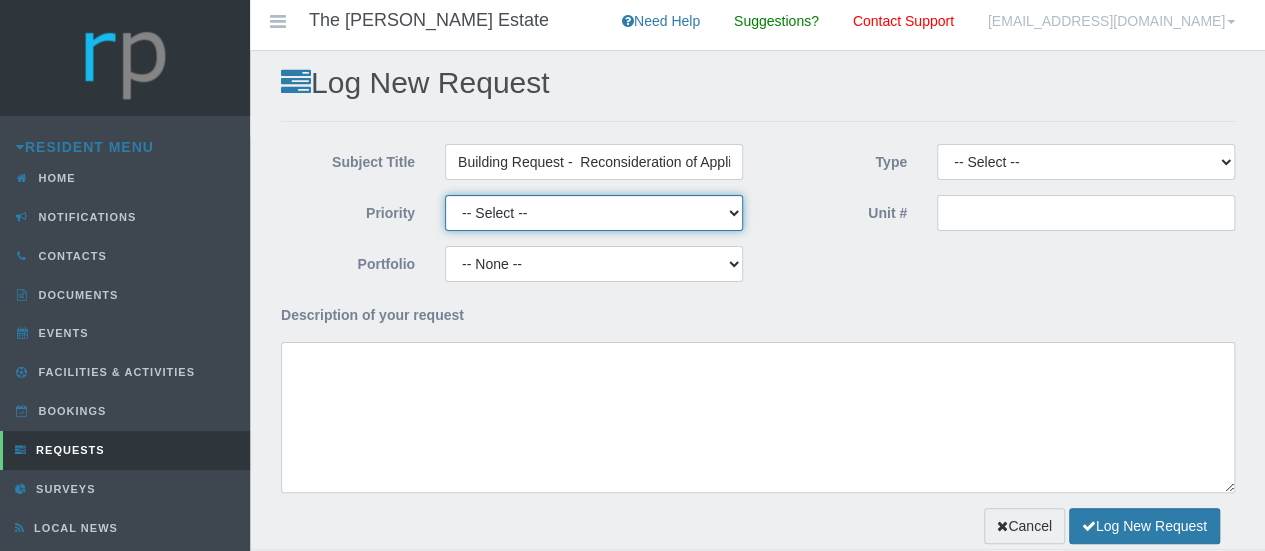 select on "HIGH" 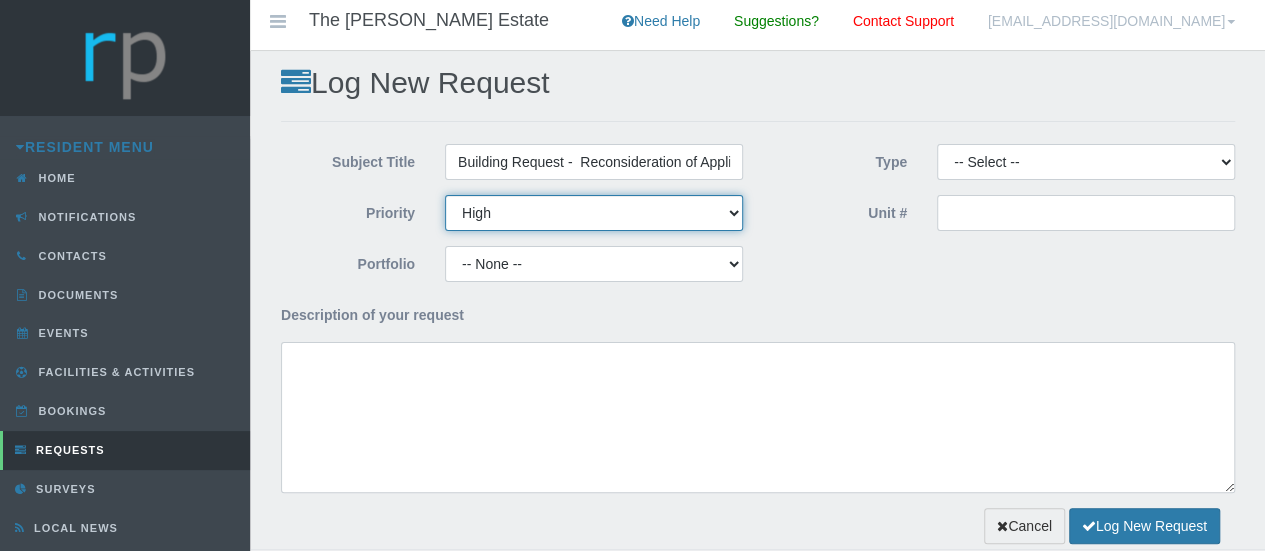 click on "-- Select --
High
Low
Normal" at bounding box center (594, 213) 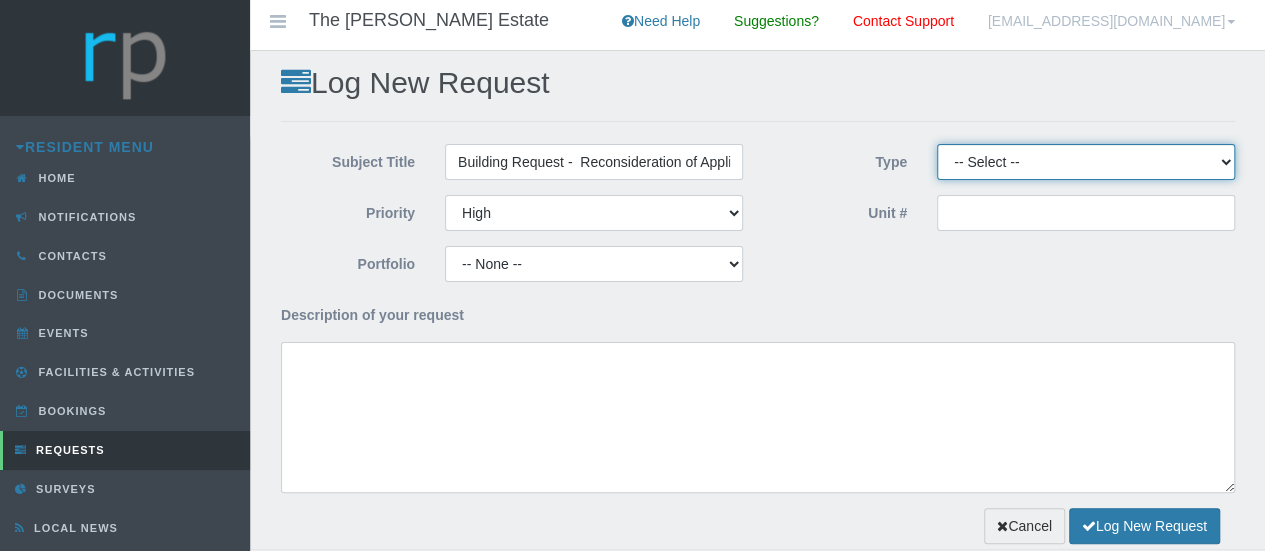 click on "-- Select --
Complaint
Compliment
Enquiry
Request for maintenance
Other (not listed)
Payment Approval
Quote Approval
Suggestion" at bounding box center [1086, 162] 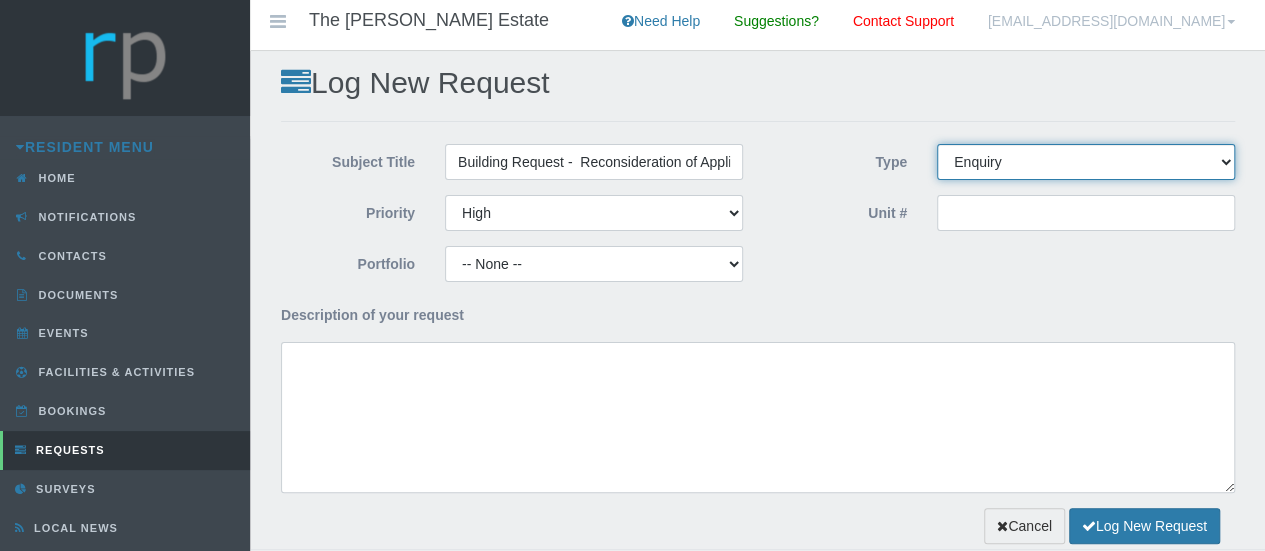click on "-- Select --
Complaint
Compliment
Enquiry
Request for maintenance
Other (not listed)
Payment Approval
Quote Approval
Suggestion" at bounding box center [1086, 162] 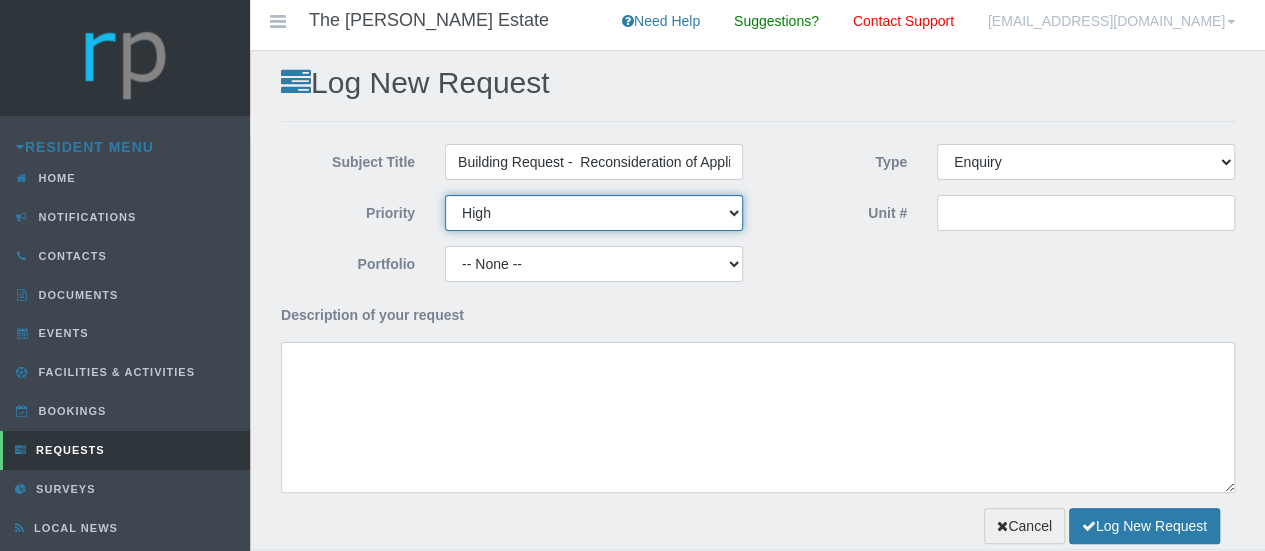 click on "-- Select --
High
Low
Normal" at bounding box center (594, 213) 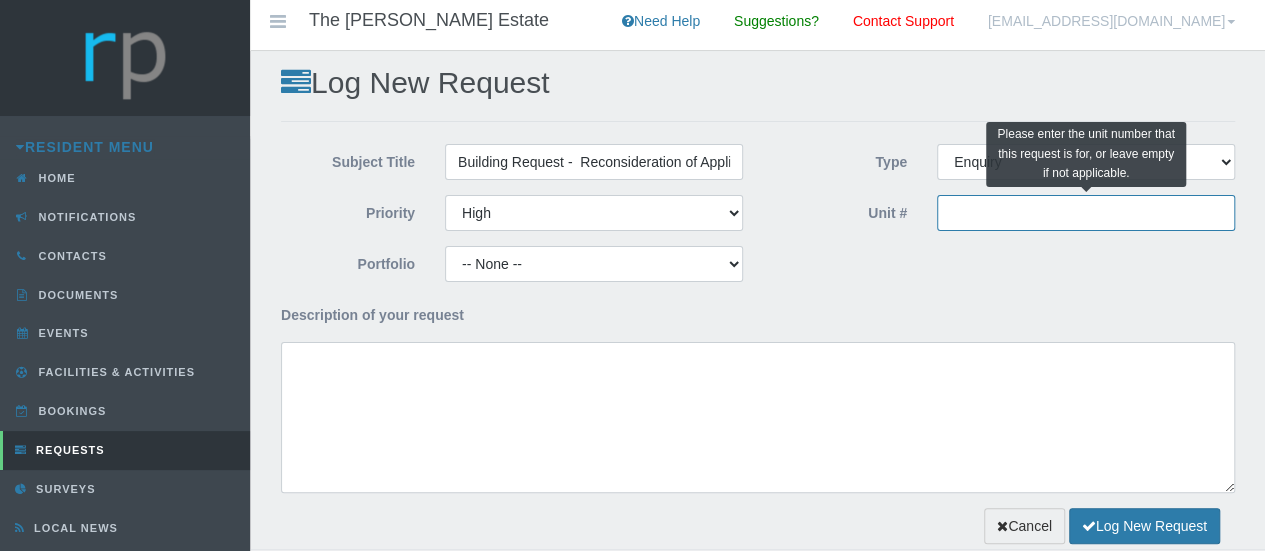 click on "Unit #" at bounding box center [1086, 213] 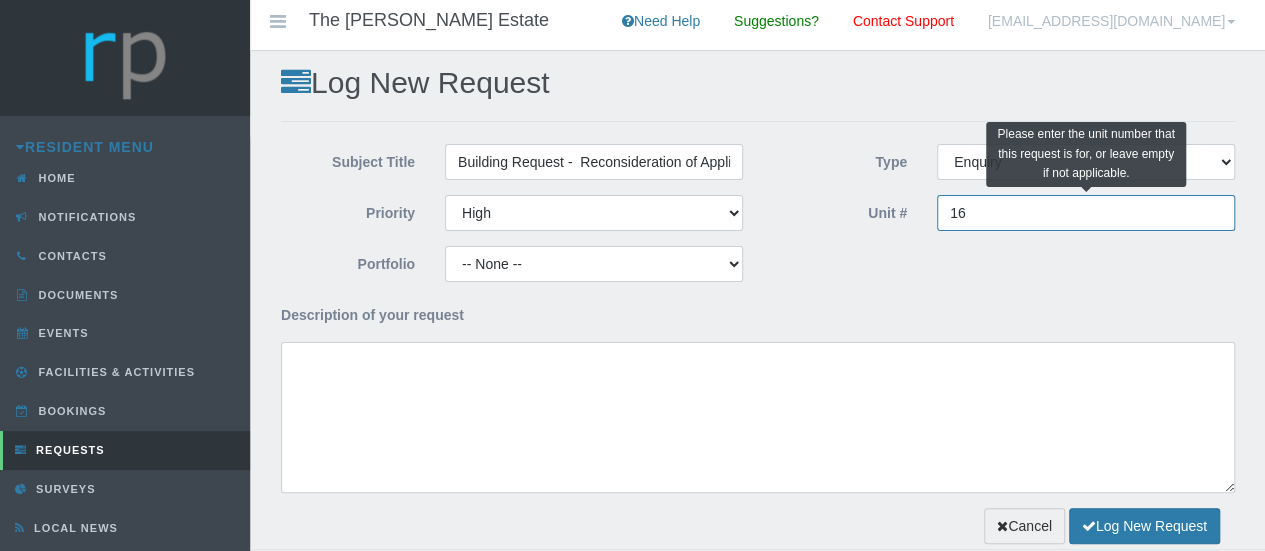 type on "16" 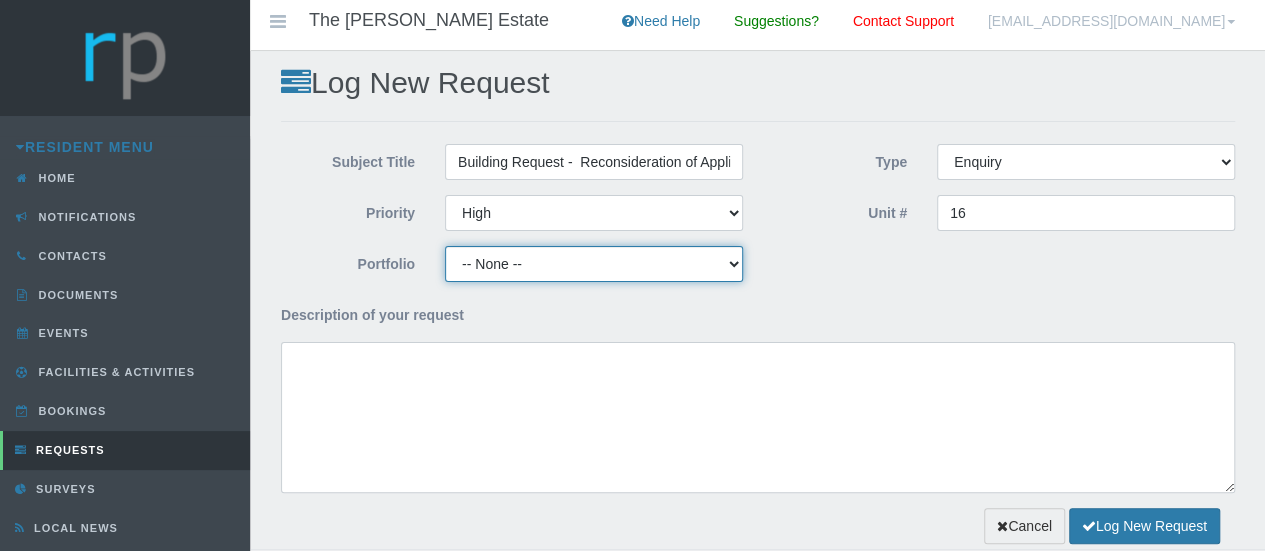 click on "-- None --
Estate Manager
Maintenance" at bounding box center [594, 264] 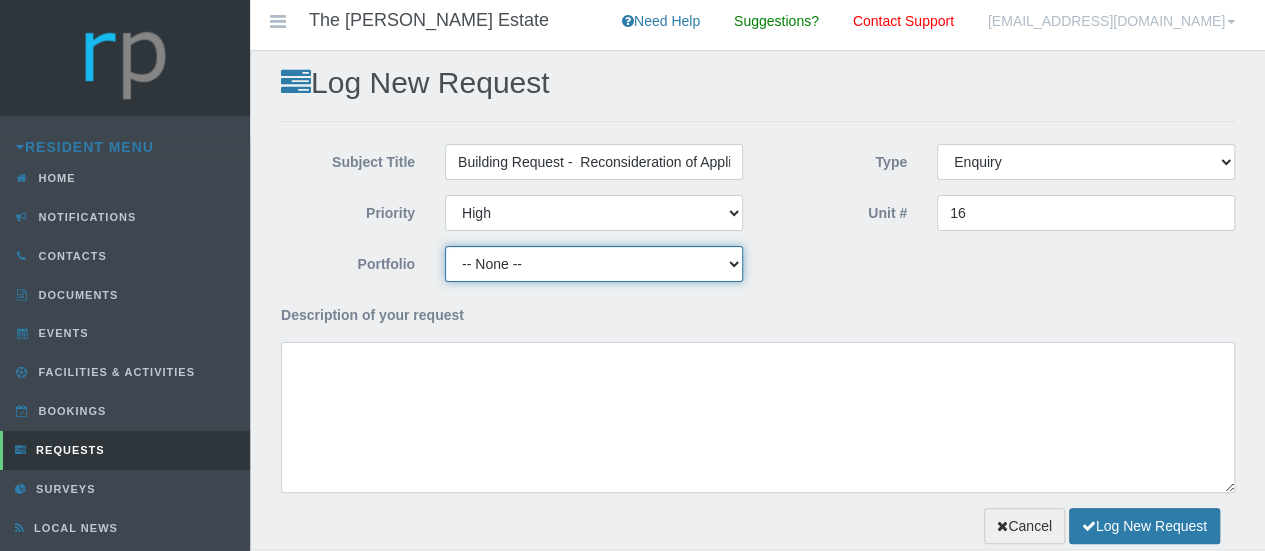 select on "ESTATEMNGR" 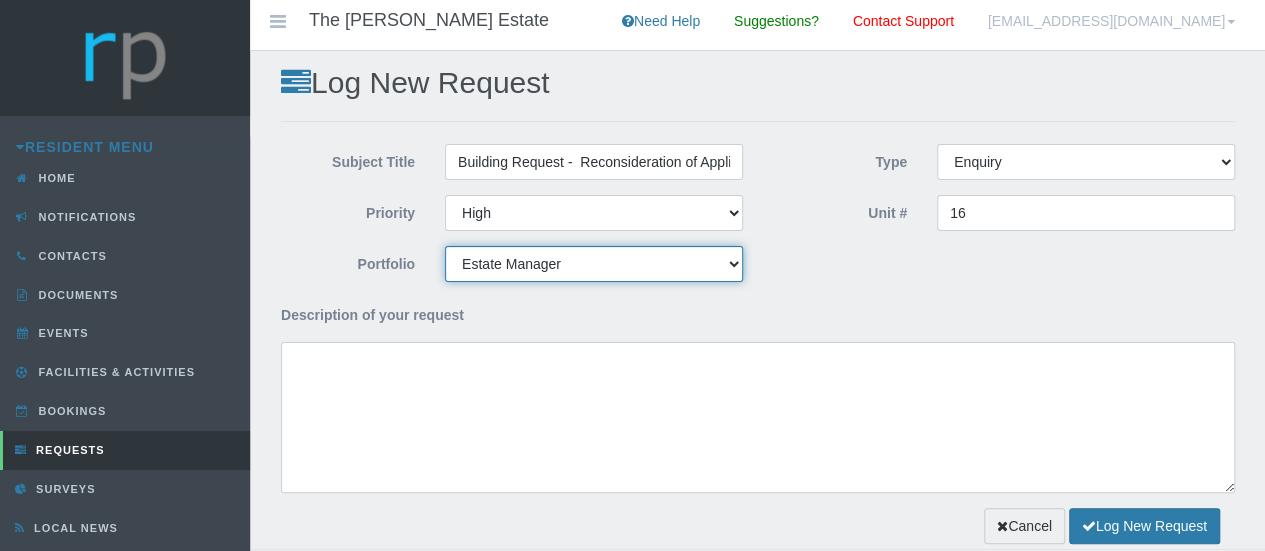 click on "-- None --
Estate Manager
Maintenance" at bounding box center (594, 264) 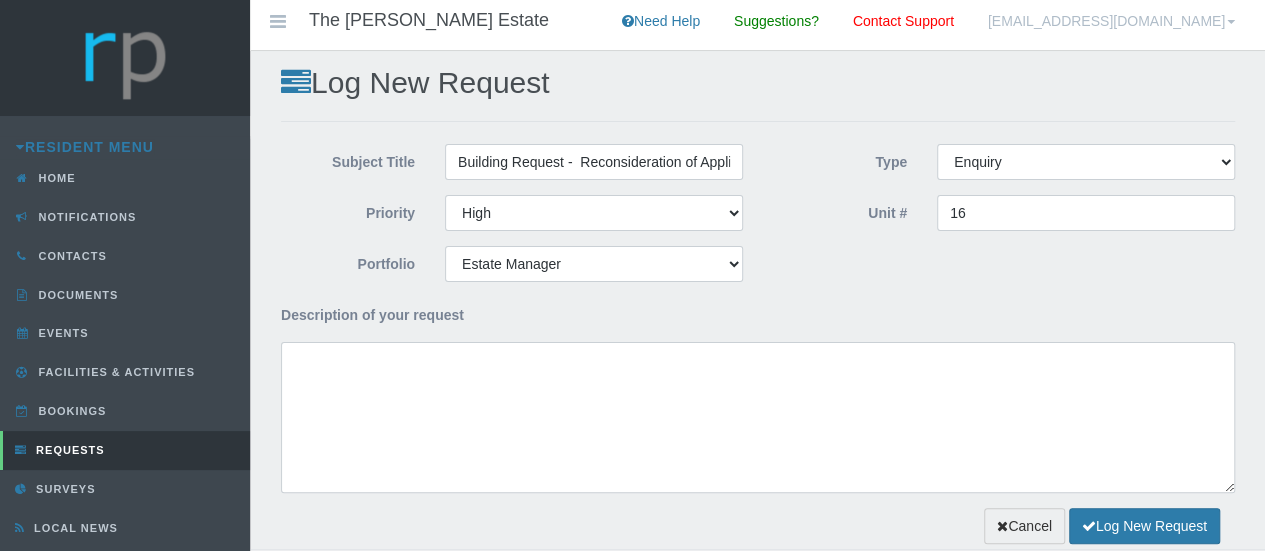 click at bounding box center [758, 395] 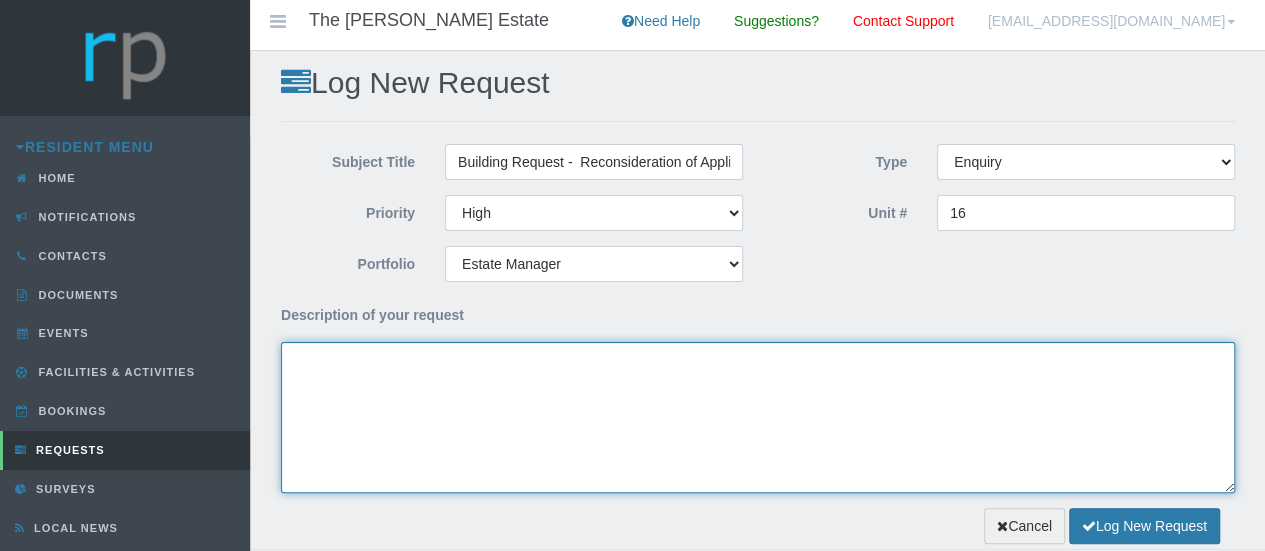 click on "Description of your request" at bounding box center [758, 417] 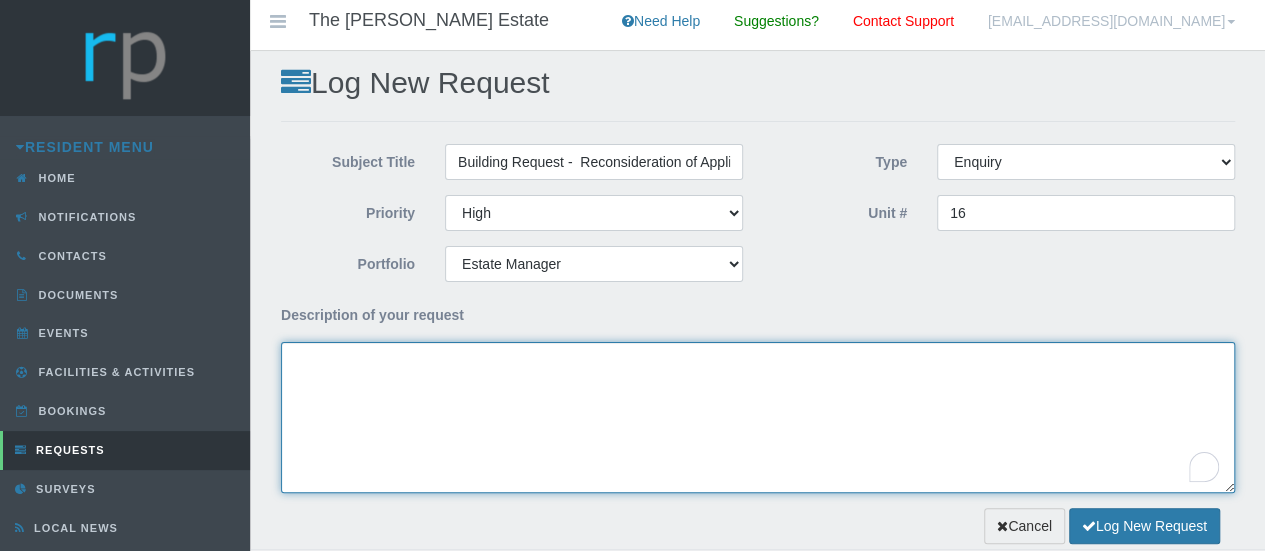 paste on "Dear Trustees,
Thank you for your response to my request to construct a braai area on my property.
I wish to officially object to the denial of my request and am sorry that such a decision was made without first speaking with me, especially since it appears to have been done solely on the grounds of the levy balance reflected on my statement.
Be advised that I maintain a live, binding payment agreement with Solver for the payment of levy arrears. The contract — R10,000 per month — has been in operation and ongoing for over three months. This serves as proof of a evident and ongoing commitment on my part towards regularising my levy account.
In exactly the same manner that I have treated the issue of the levy responsibly, I have also designed the proposed braai project in a financially prudent manner that shall not impact or prejudice my obligation to repay the levy. The funding and maintenance of the improvement are fully accounted for outside my payments of the levy.
In view of the facts, I believe t..." 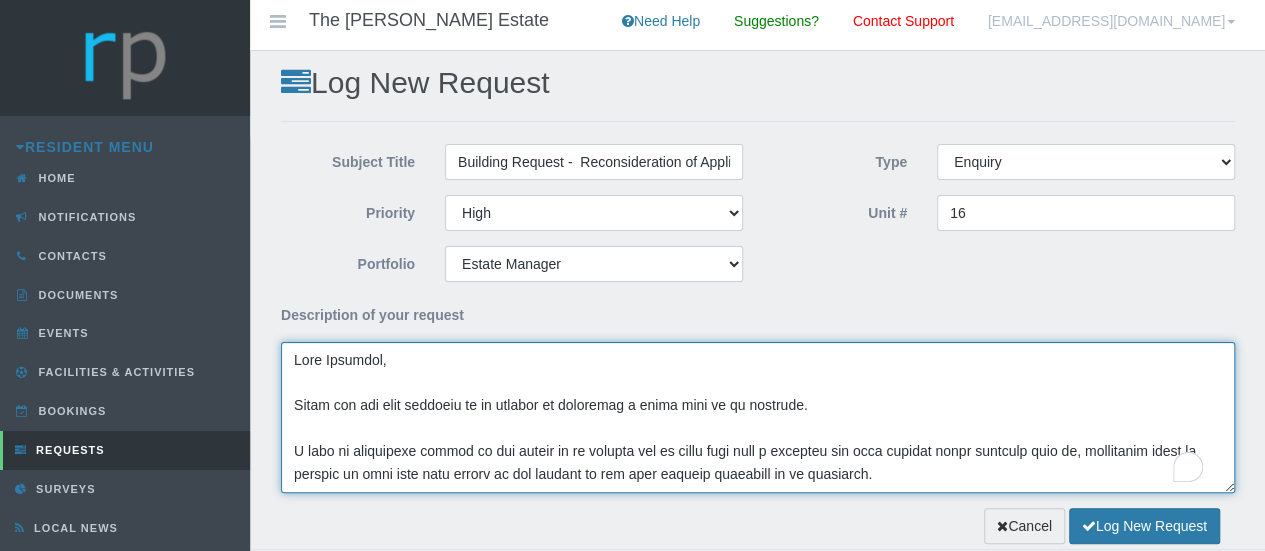 scroll, scrollTop: 286, scrollLeft: 0, axis: vertical 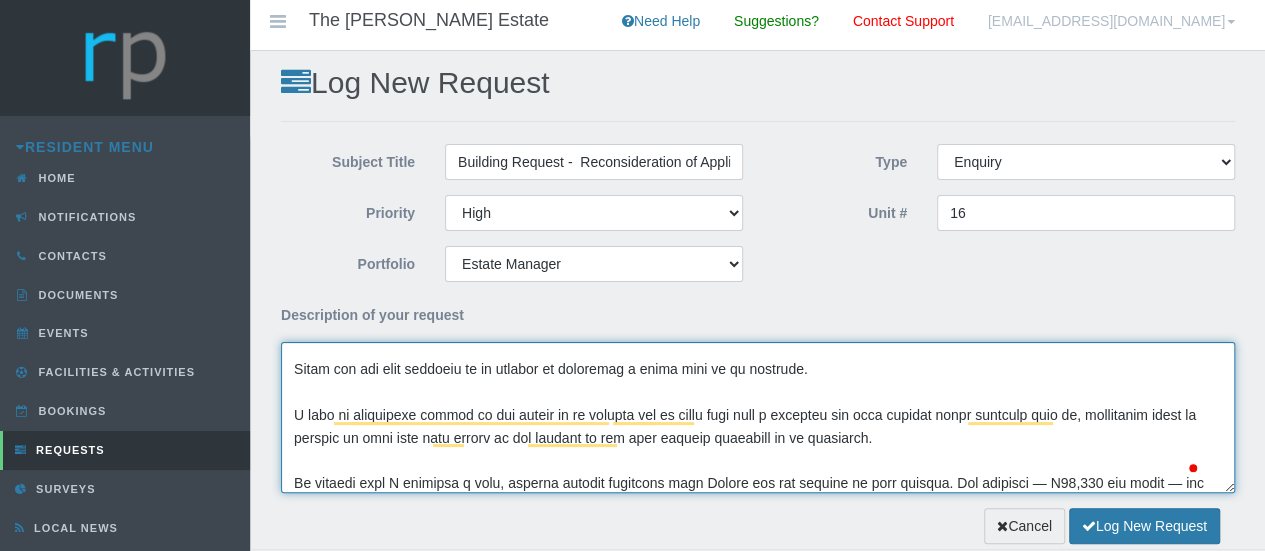 click on "Description of your request" at bounding box center [758, 417] 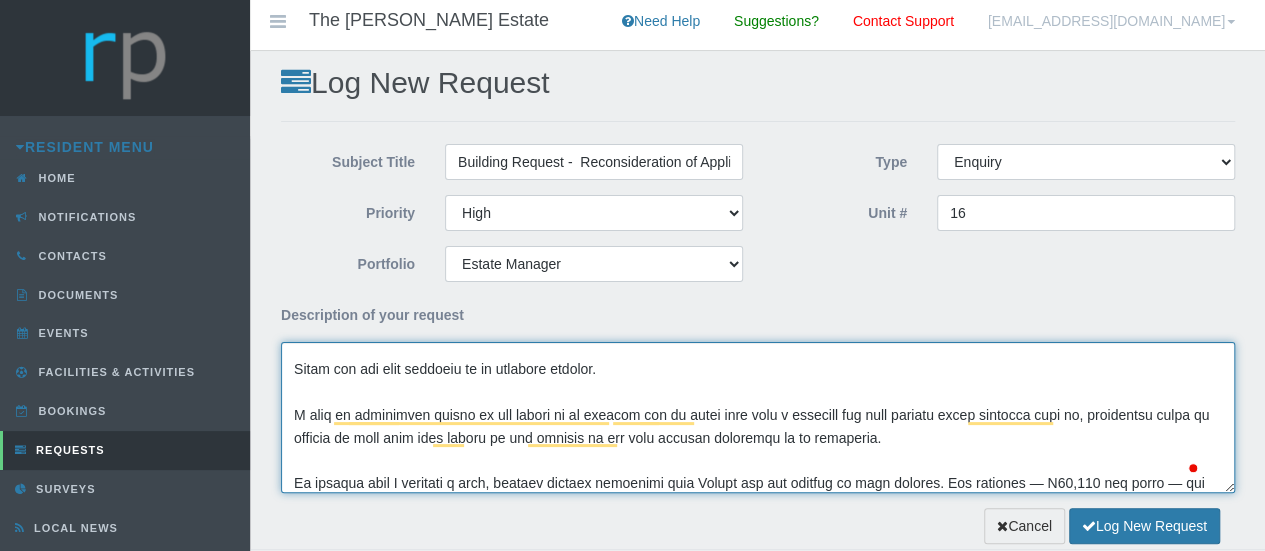 click on "Description of your request" at bounding box center [758, 417] 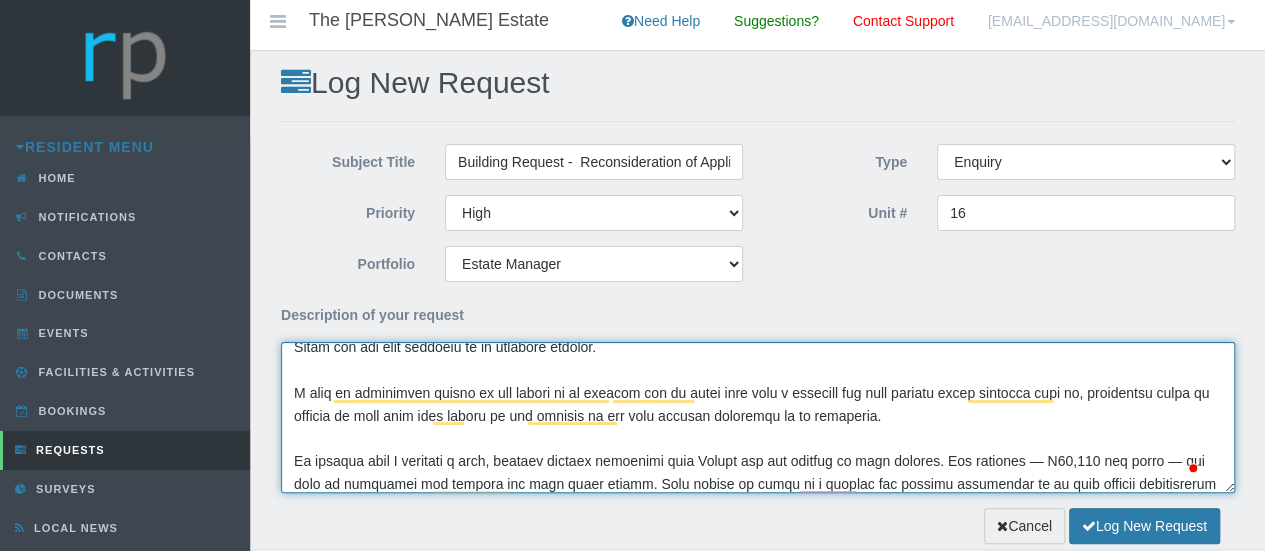 scroll, scrollTop: 81, scrollLeft: 0, axis: vertical 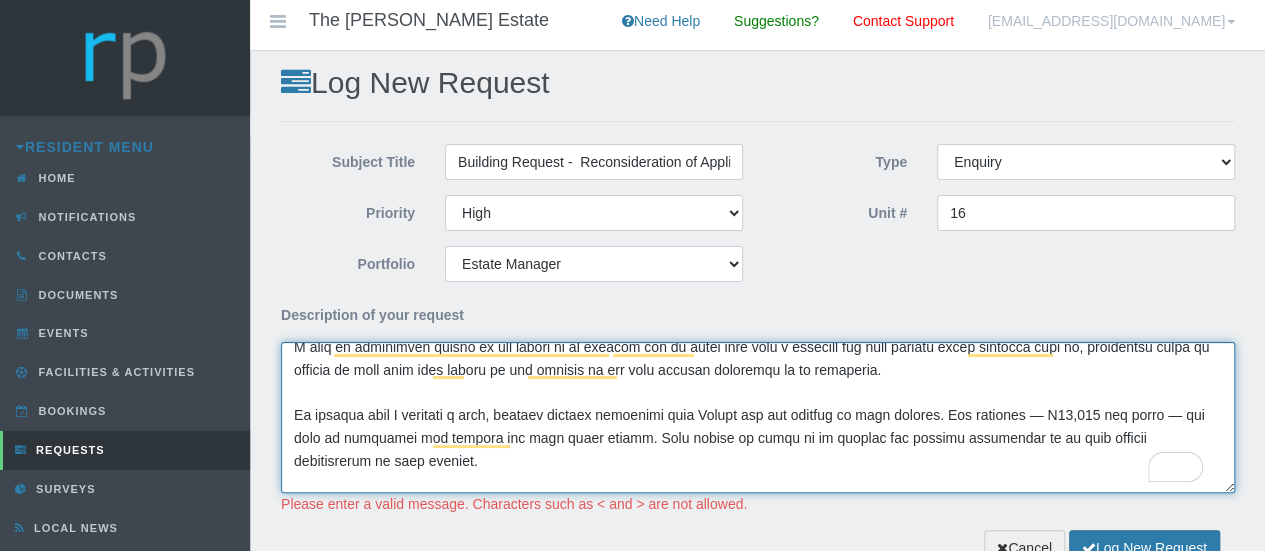 click on "Description of your request" at bounding box center [758, 417] 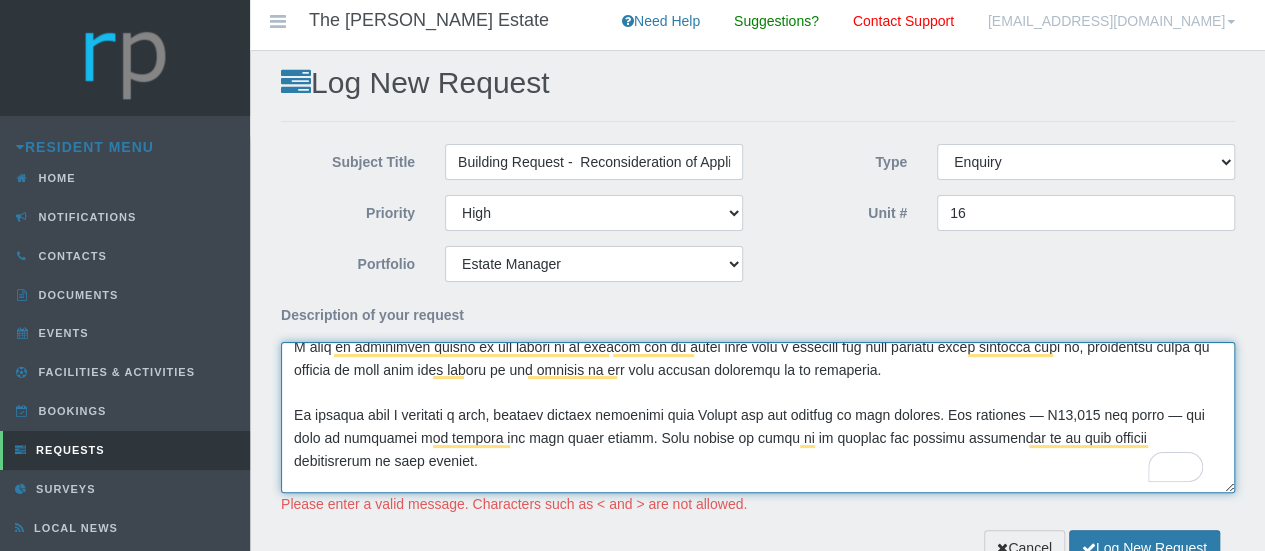 click on "Description of your request" at bounding box center [758, 417] 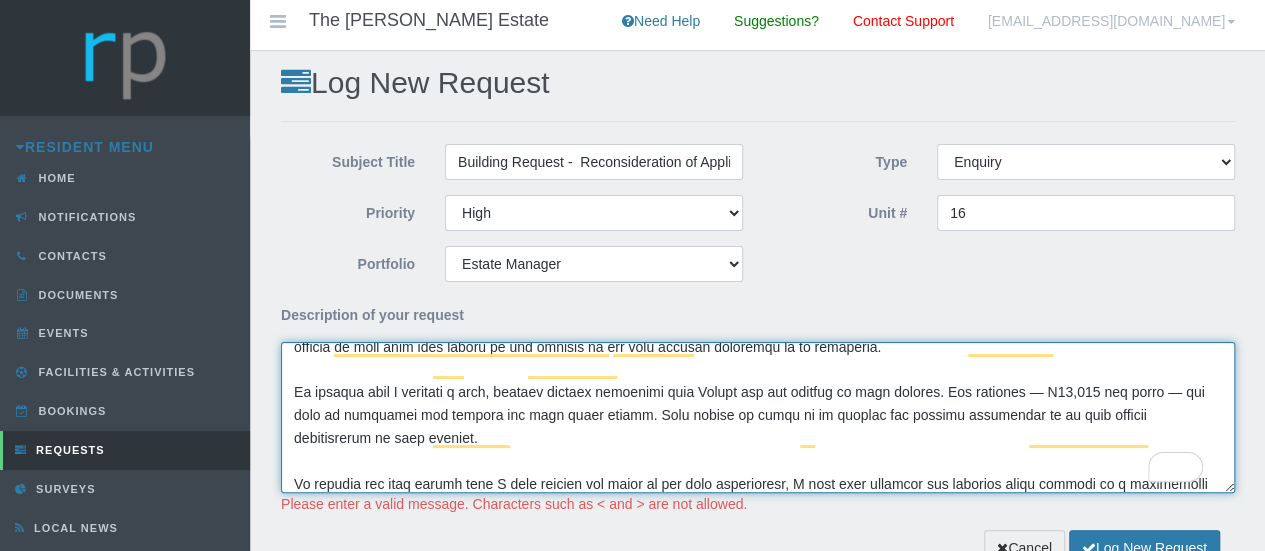 scroll, scrollTop: 127, scrollLeft: 0, axis: vertical 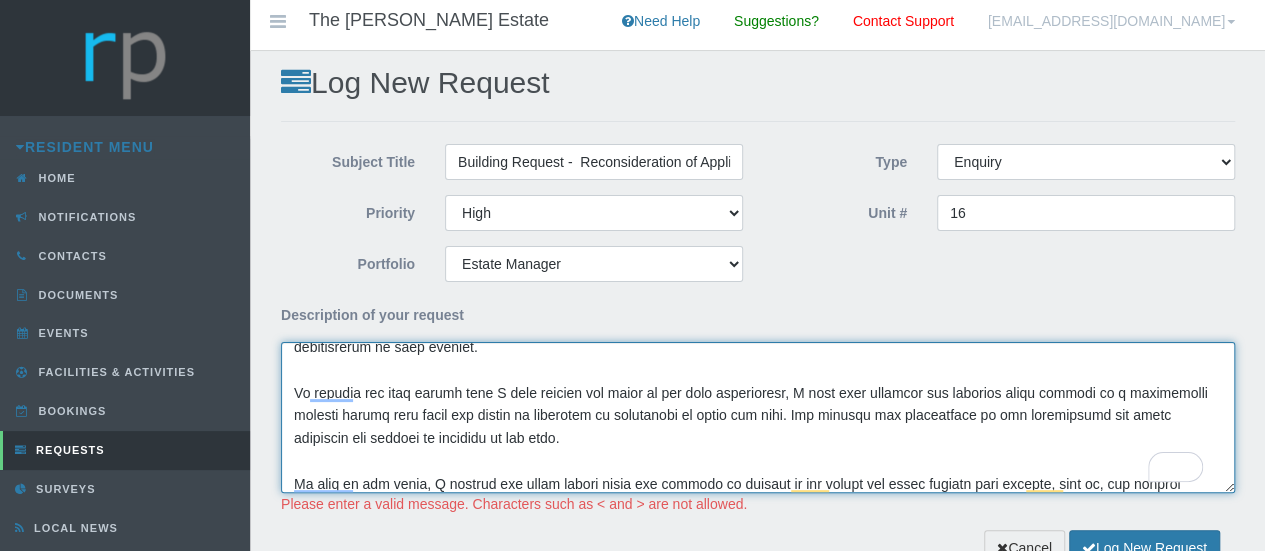 click on "Description of your request" at bounding box center [758, 417] 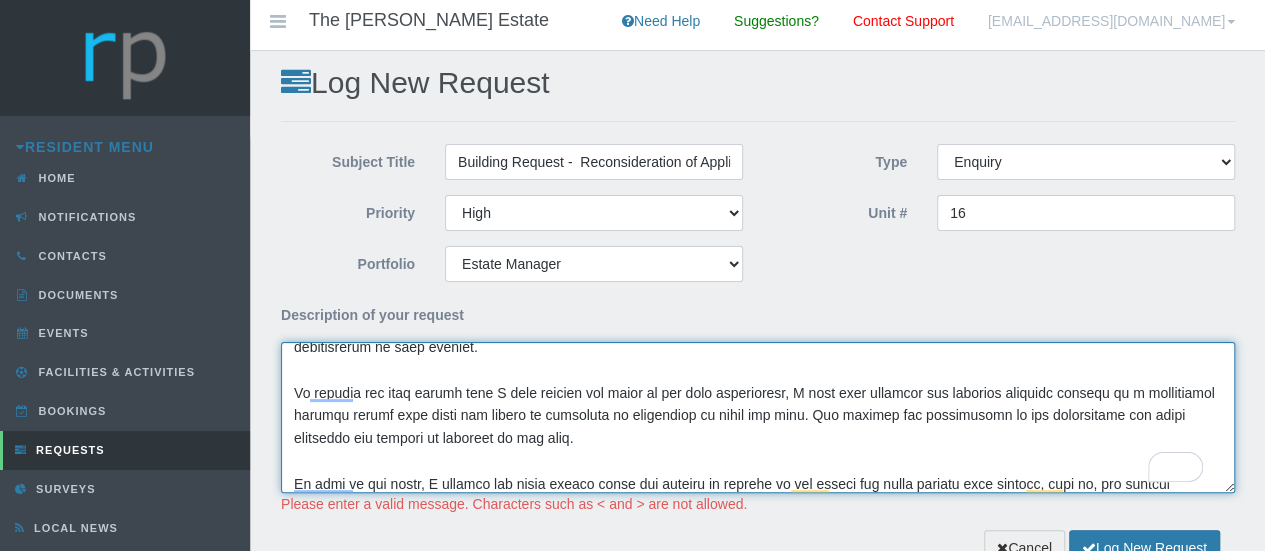 scroll, scrollTop: 241, scrollLeft: 0, axis: vertical 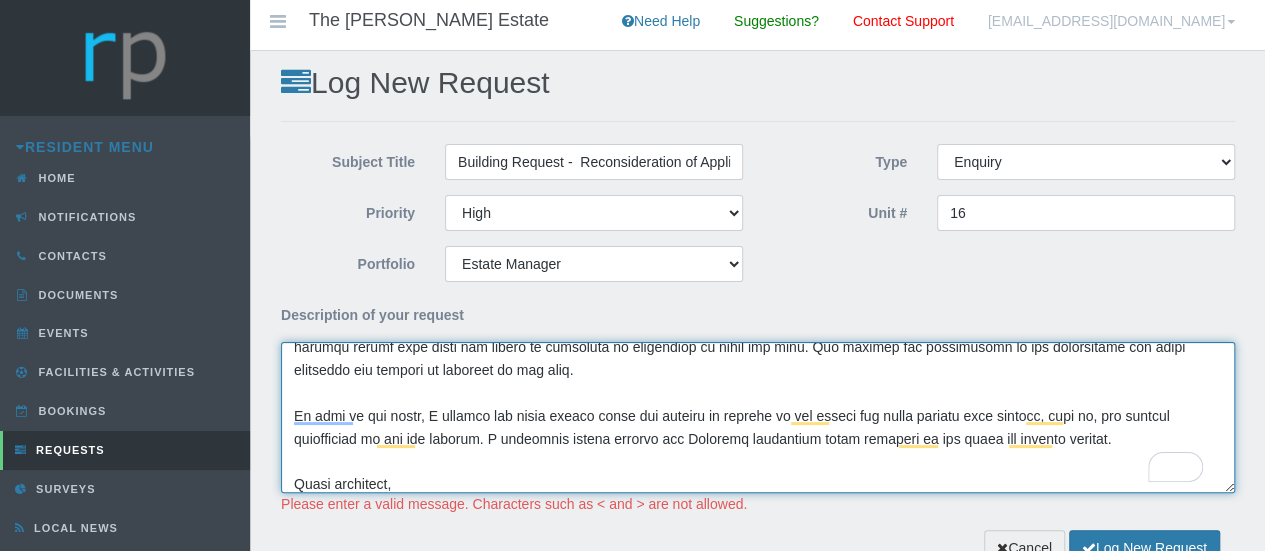 click on "Description of your request" at bounding box center [758, 417] 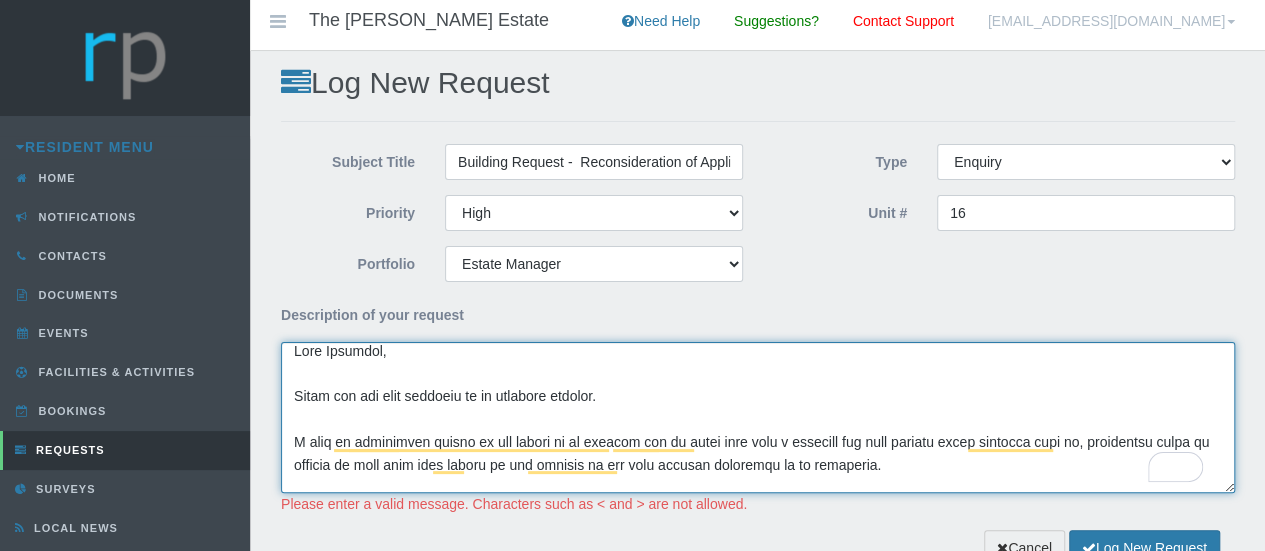 type on "Dear Trustees,
Thank you for your response to my building request.
I wish to officially object to the denial of my request and am sorry that such a decision was made without first speaking with me, especially since it appears to have been done solely on the grounds of the levy balance reflected on my statement.
Be advised that I maintain a live, binding payment agreement with Solver for the payment of levy arrears. The contract — R10,000 per month — has been in operation and ongoing for over three months. This serves as proof of an evident and ongoing commitment on my part towards regularising my levy account.
In exactly the same manner that I have treated the issue of the levy responsibly, I have also designed the proposed building project in a financially prudent manner that shall not impact or prejudice my obligation to repay the levy. The funding and maintenance of the improvement are fully accounted for outside my payments of the levy.
In view of the facts, I believe the first reason given for de..." 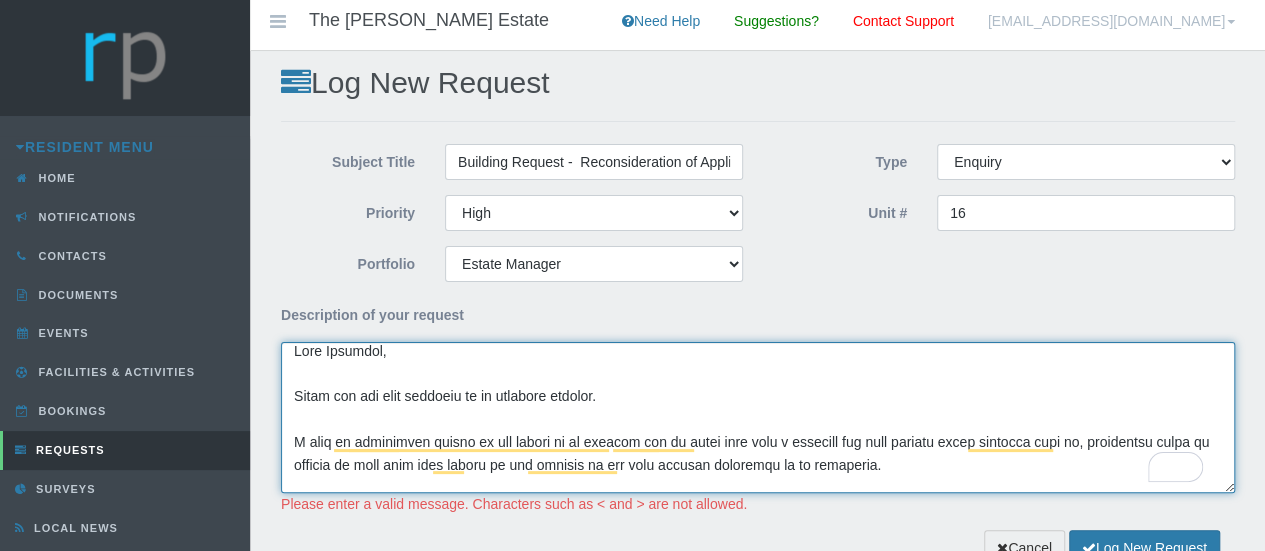 click on "Description of your request" at bounding box center (758, 417) 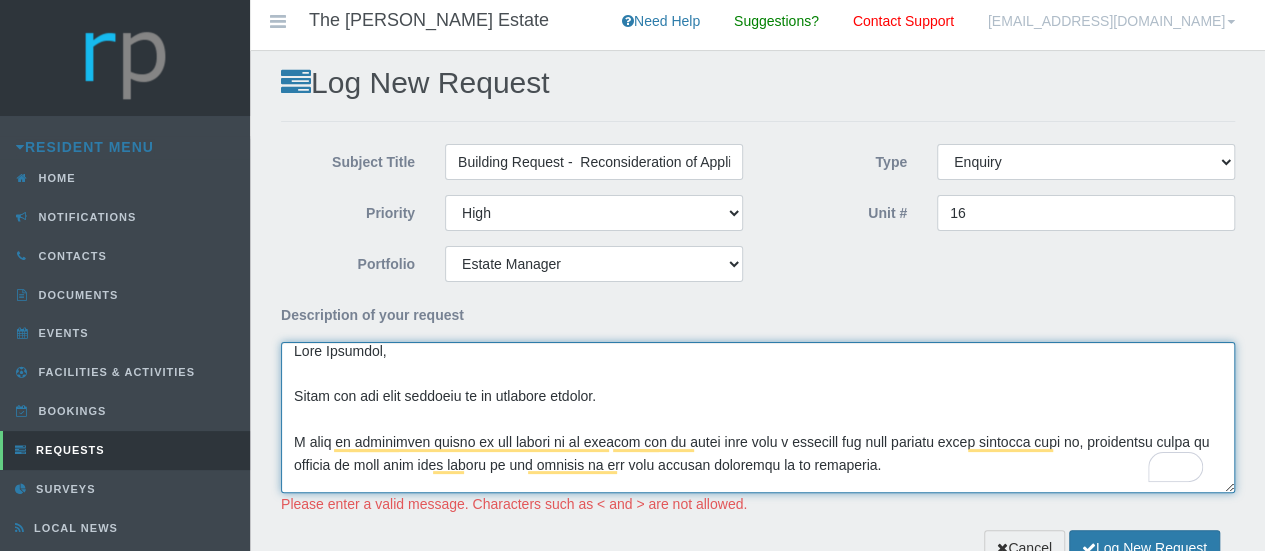 scroll, scrollTop: 60, scrollLeft: 0, axis: vertical 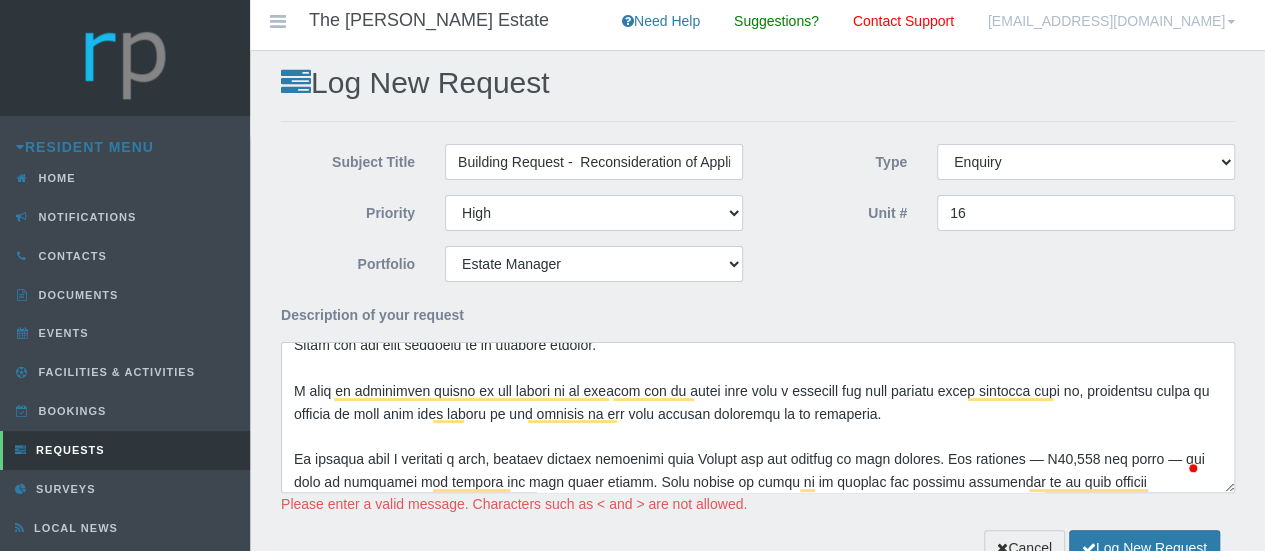click on "Please enter a valid message. Characters such as < and > are not allowed." at bounding box center (758, 429) 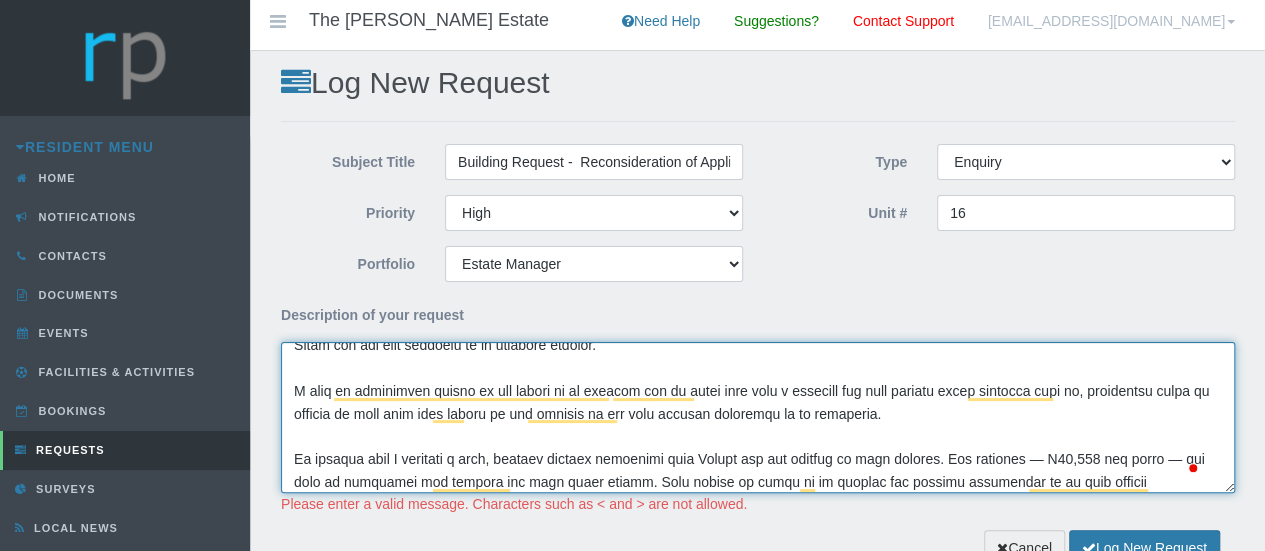 scroll, scrollTop: 100, scrollLeft: 0, axis: vertical 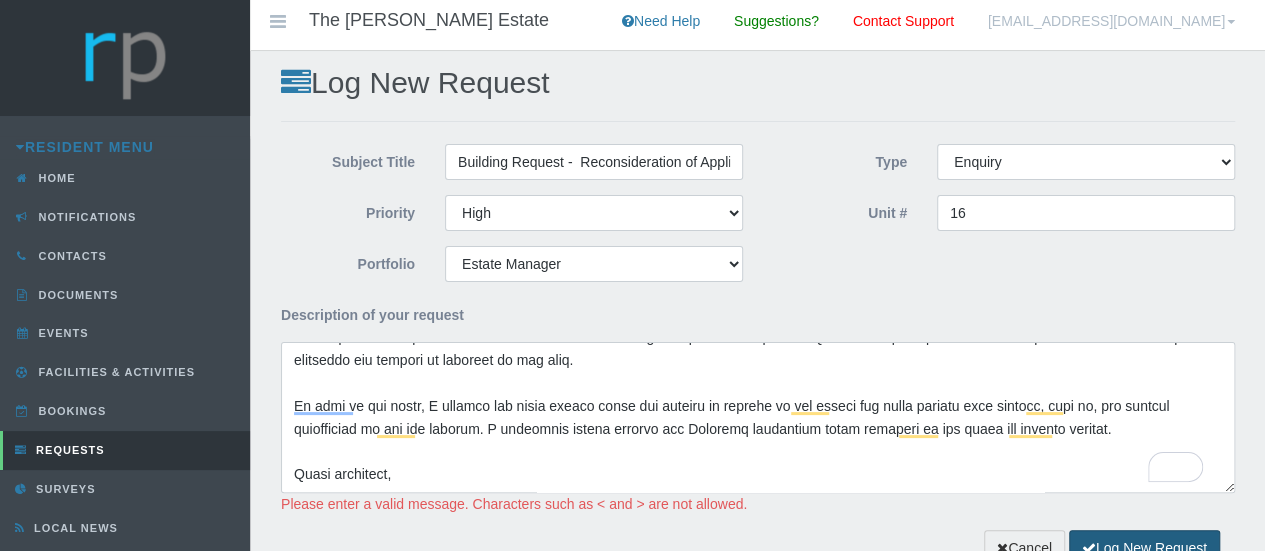 click on "Log New Request" at bounding box center (1144, 548) 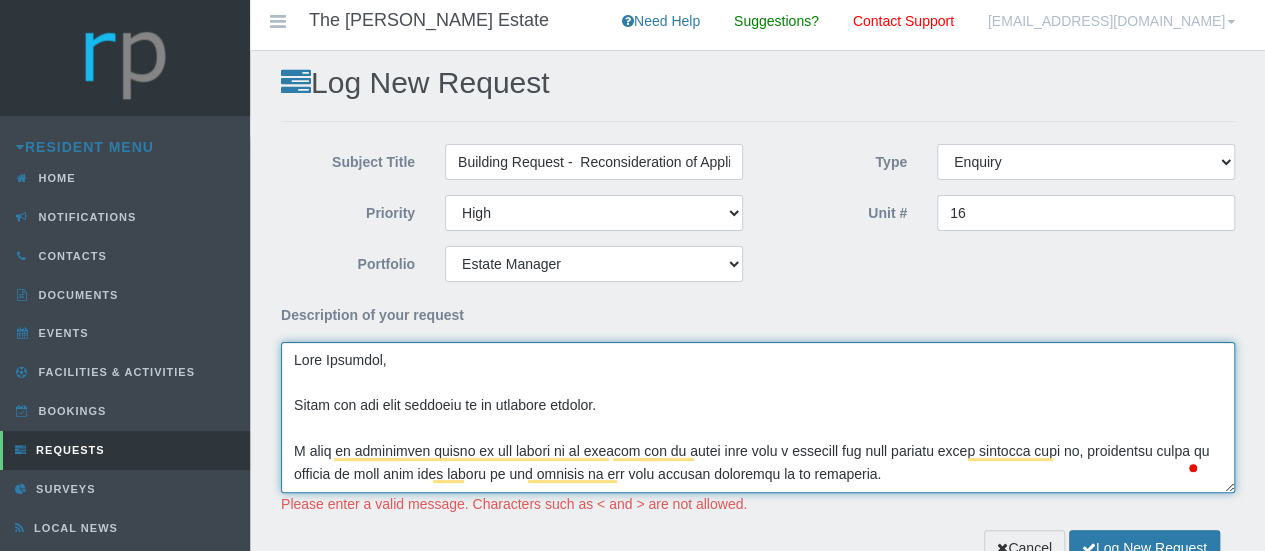 click on "Description of your request" at bounding box center [758, 417] 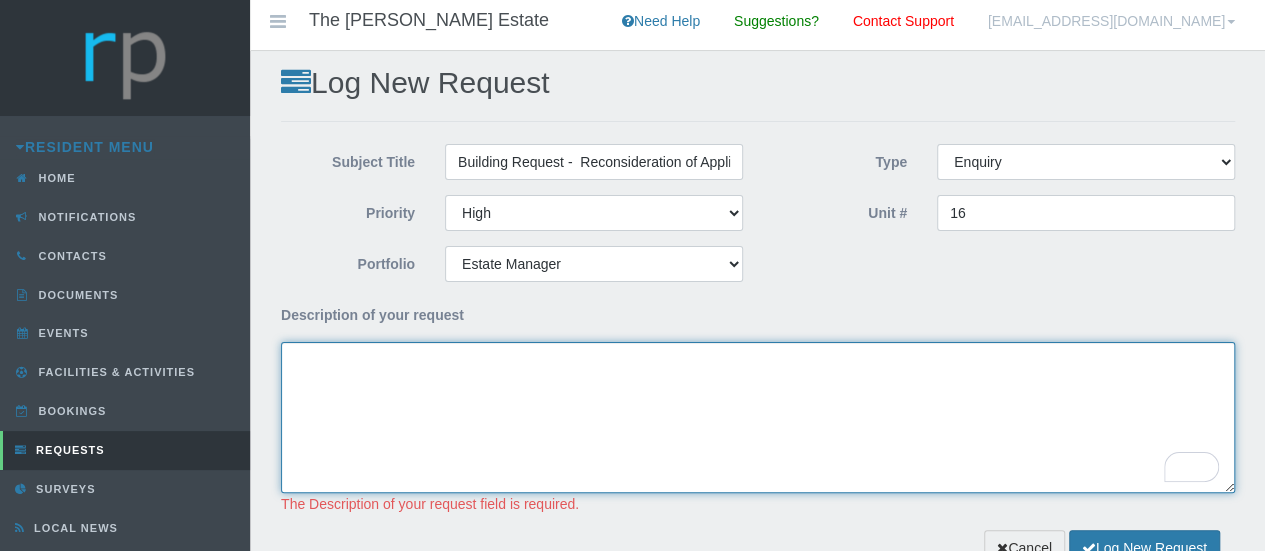 paste on "Dear Trustees,
Thank you for your response to my building request.
I wish to officially object to the denial of my request and am sorry that such a decision was made without first speaking with me, especially since it appears to have been done solely on the grounds of the levy balance reflected on my statement.
Be advised that I maintain a live, binding payment agreement with Solver for the payment of levy arrears. The contract — R10,000 per month — has been in operation and ongoing for over three months. This serves as proof of an evident and ongoing commitment on my part towards regularising my levy account." 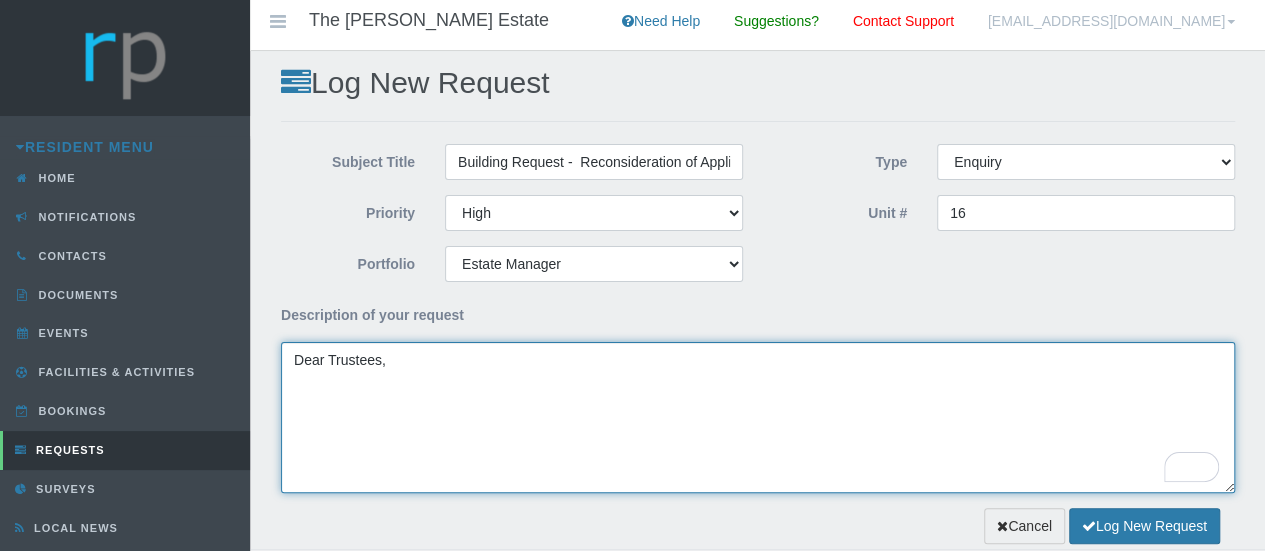 paste on "Thank you for your response to my building request.
I wish to officially object to the denial of my request and am sorry that such a decision was made without first speaking with me, especially since it appears to have been done solely on the grounds of the levy balance reflected on my statement." 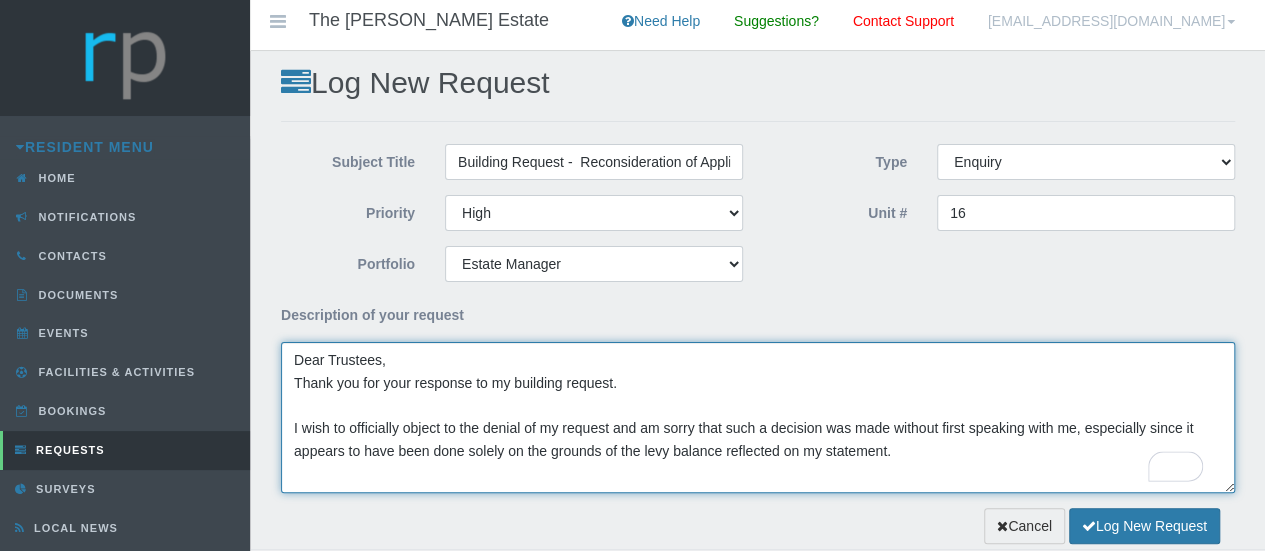 paste on "Be advised that I maintain a live, binding payment agreement with Solver for the payment of levy arrears. The contract — R10,000 per month — has been in operation and ongoing for over three months. This serves as proof of an evident and ongoing commitment on my part towards regularising my levy account." 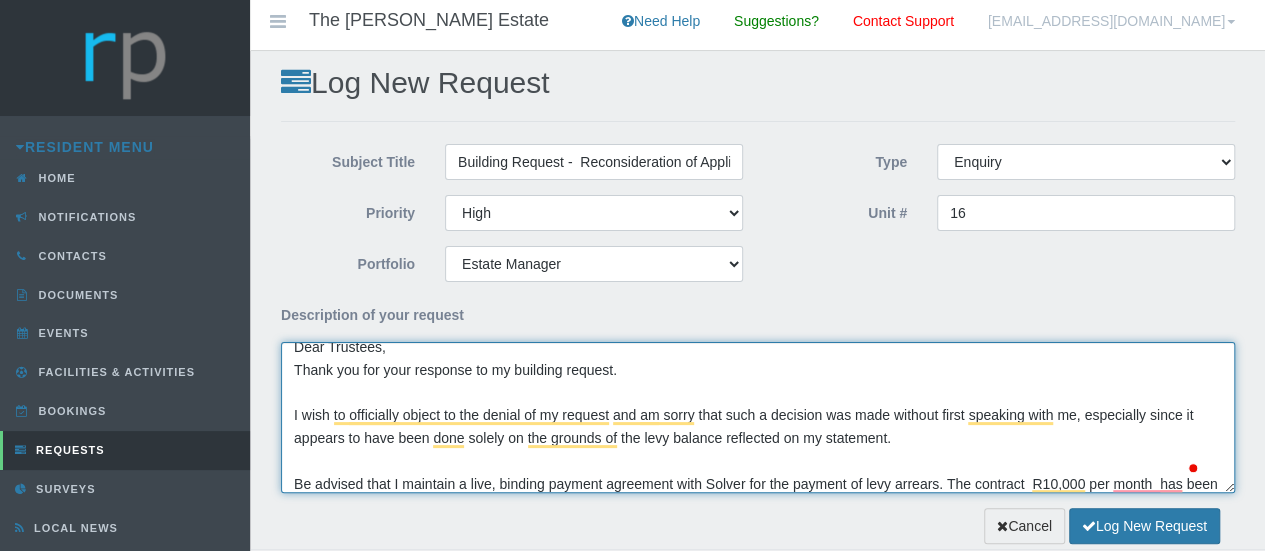 click on "Dear Trustees,
Thank you for your response to my building request.
I wish to officially object to the denial of my request and am sorry that such a decision was made without first speaking with me, especially since it appears to have been done solely on the grounds of the levy balance reflected on my statement.
Be advised that I maintain a live, binding payment agreement with Solver for the payment of levy arrears. The contract  R10,000 per month  has been in operation and ongoing for over three months. This serves as proof of an evident and ongoing commitment on my part towards regularising my levy account." at bounding box center (758, 417) 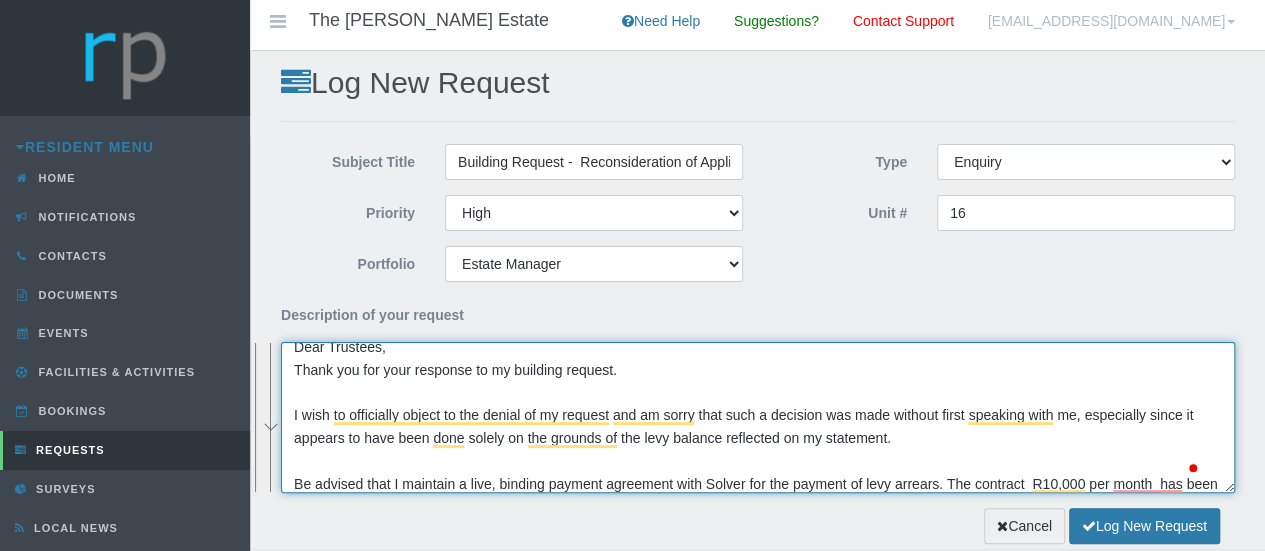 paste on "Thank you for your response to my building request.
I wish to officially object to the denial of my request and am sorry that such a decision was made without first speaking with me, especially since it appears to have been done solely on the grounds of the levy balance reflected on my statement.
Be advised that I maintain a live, binding payment agreement with Solver for the payment of levy arrears. The contract — R10,000 per month — has been in operation and ongoing for over three months. This serves as proof of an evident and ongoing commitment on my part towards regularising my levy account.
In exactly the same manner that I have treated the issue of the levy responsibly, I have also designed the proposed building project in a financially prudent manner that shall not impact or prejudice my obligation to repay the levy. The funding and maintenance of the improvement are fully accounted for outside my payments of the levy.
In view of the facts, I believe the first reason given for denying my reques..." 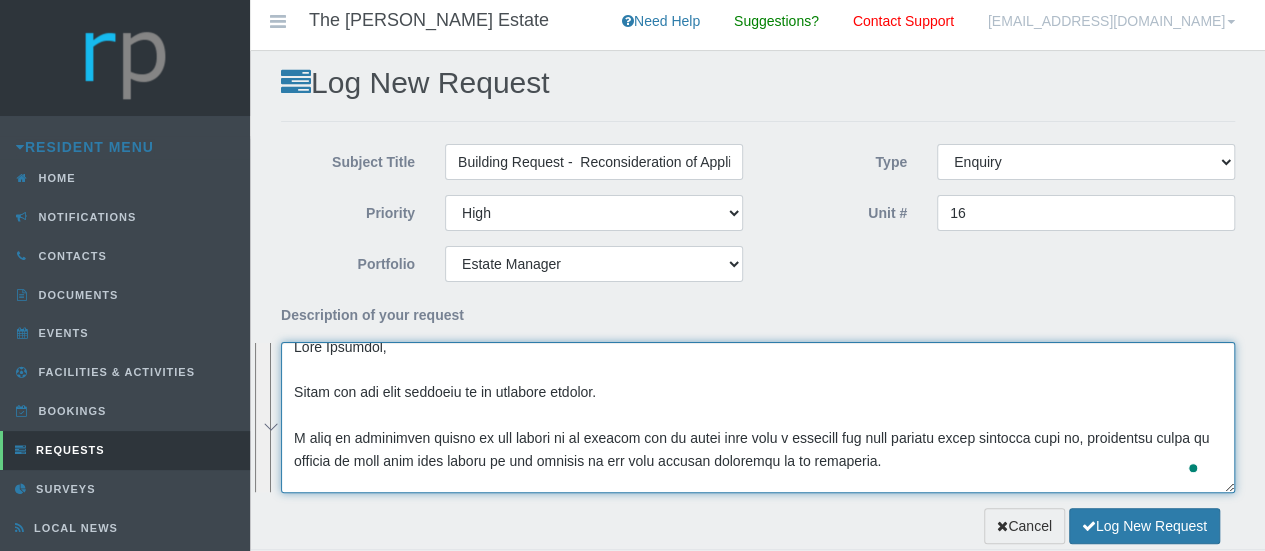 scroll, scrollTop: 286, scrollLeft: 0, axis: vertical 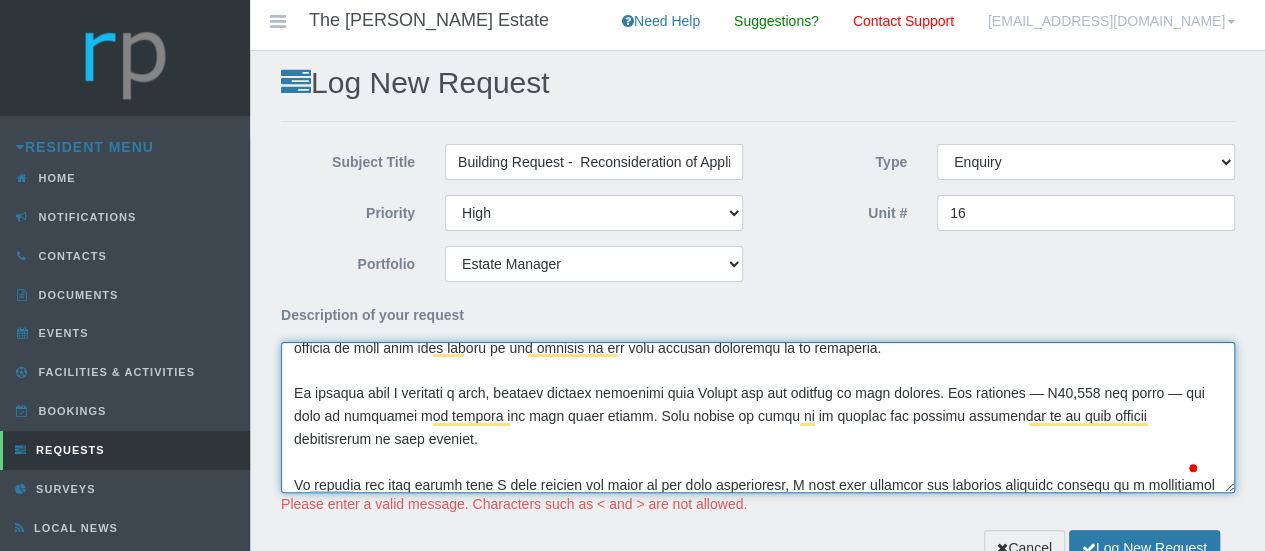 click on "Description of your request" at bounding box center (758, 417) 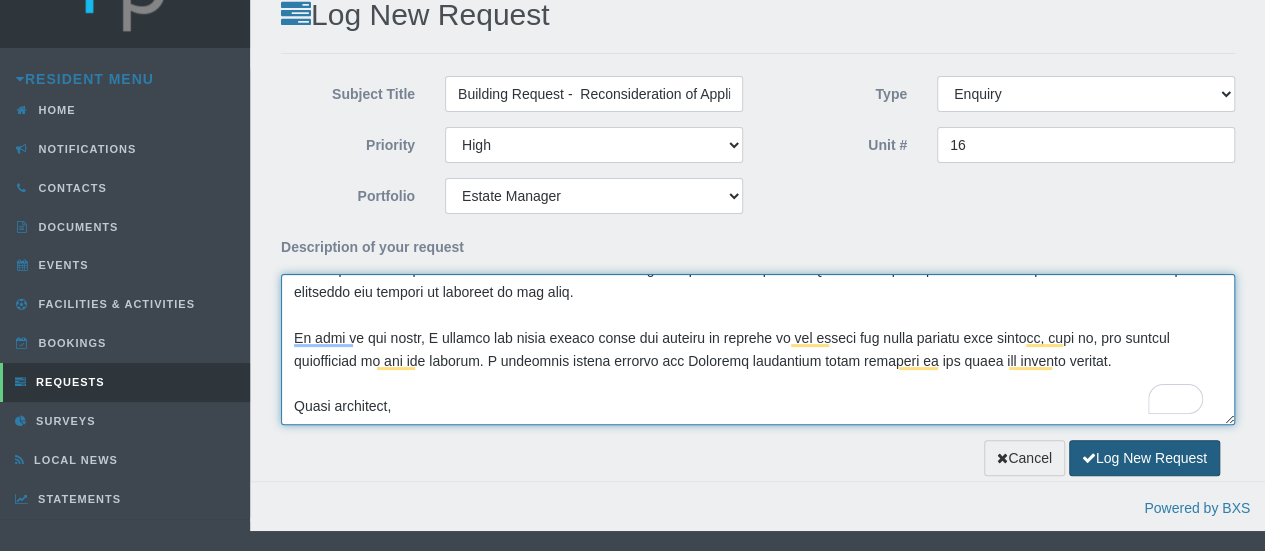 type on "Dear Trustees,
Thank you for your response to my building request.
I wish to officially object to the denial of my request and am sorry that such a decision was made without first speaking with me, especially since it appears to have been done solely on the grounds of the levy balance reflected on my statement.
Be advised that I maintain a live, binding payment agreement with Solver for the payment of levy arrears. The signed agreement of R10,000 per month has been in operation and ongoing for over three months. This serves as proof of an evident and ongoing commitment on my part towards regularising my levy account.
In exactly the same manner that I have treated the issue of the levy responsibly, I have also designed the proposed building project in a financially prudent manner that shall not impact or prejudice my obligation to repay the levy. The funding and maintenance of the improvement are fully accounted for outside my payments of the levy.
In view of the facts, I believe the first reason given..." 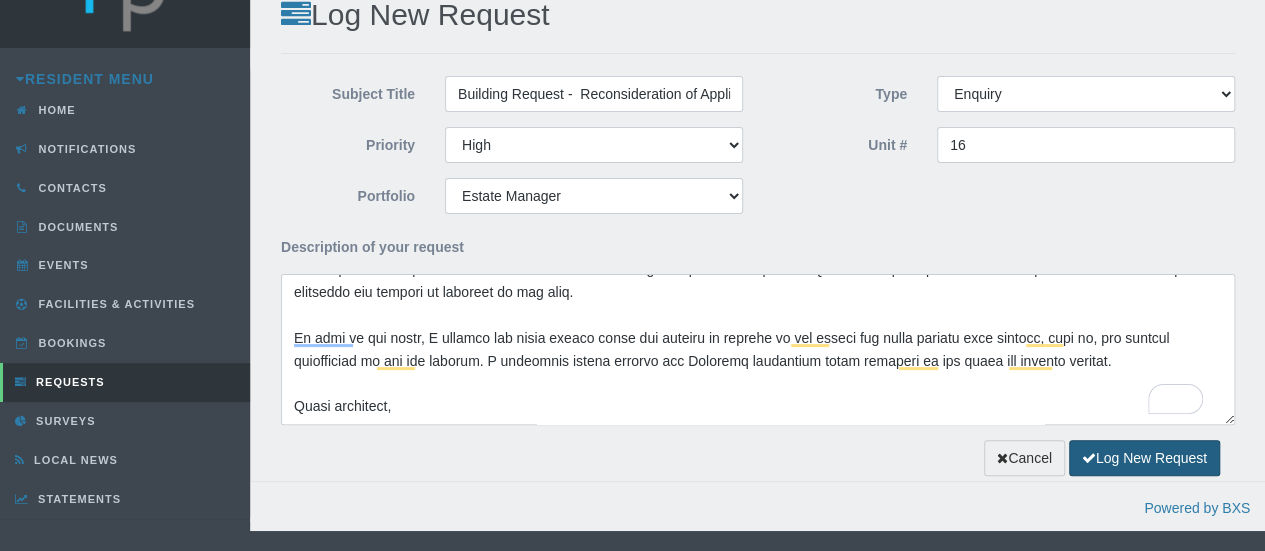 click on "Log New Request" at bounding box center [1144, 458] 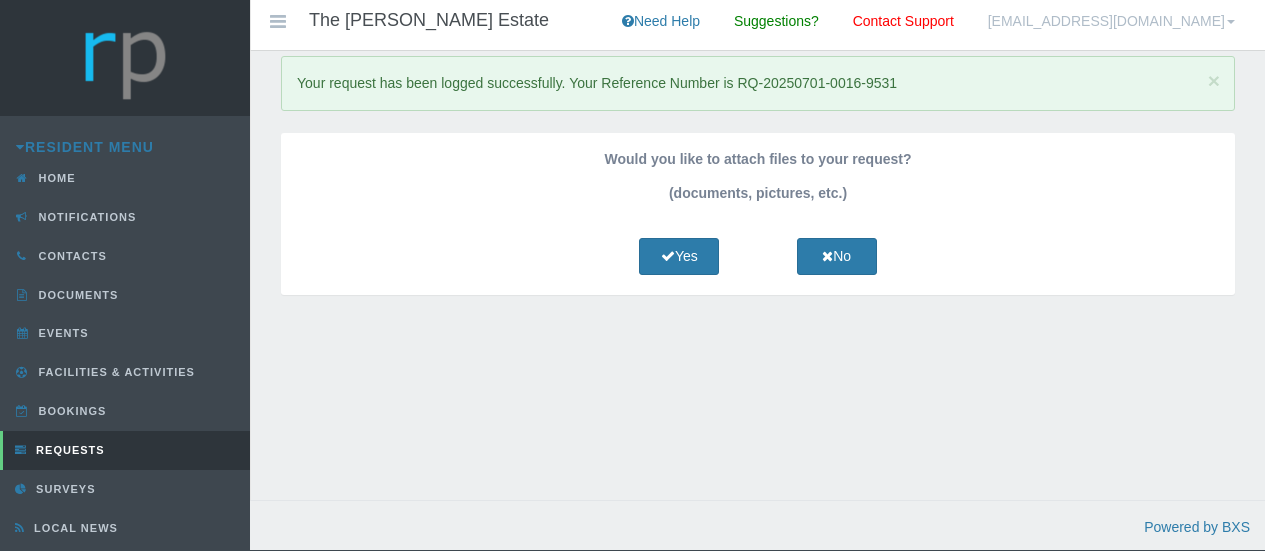 scroll, scrollTop: 0, scrollLeft: 0, axis: both 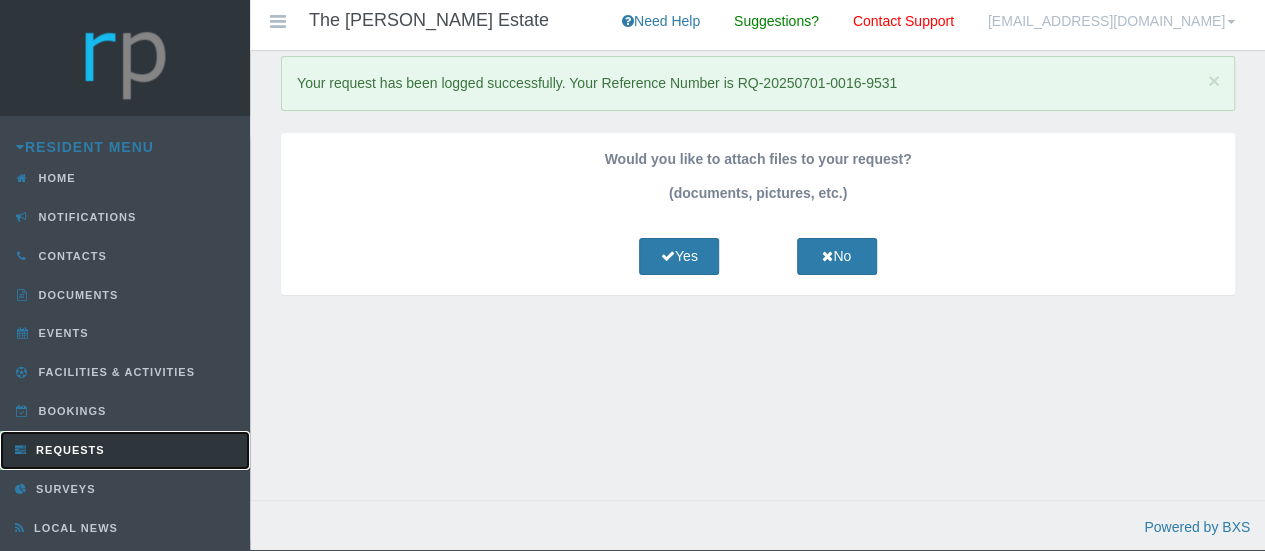 click on "Requests" at bounding box center [68, 450] 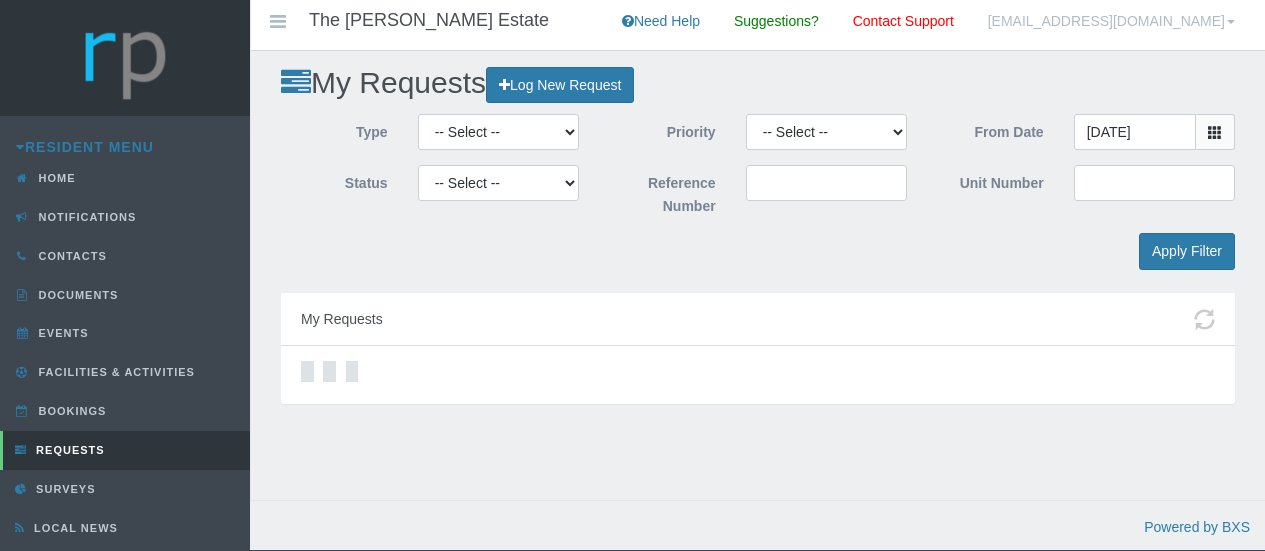 scroll, scrollTop: 0, scrollLeft: 0, axis: both 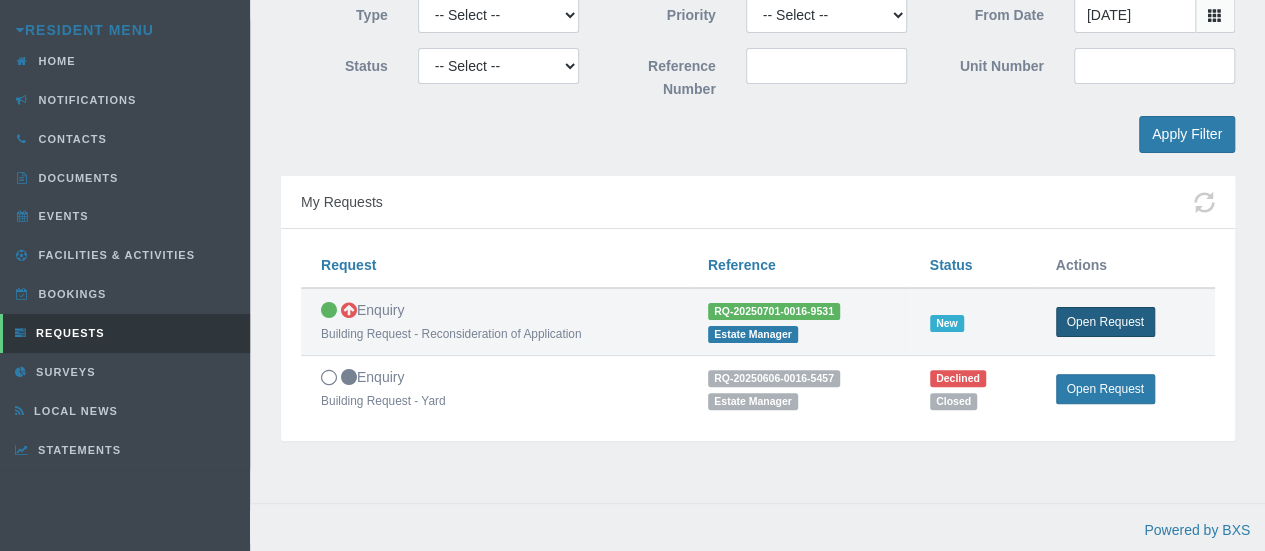 click on "Open Request" at bounding box center [1105, 322] 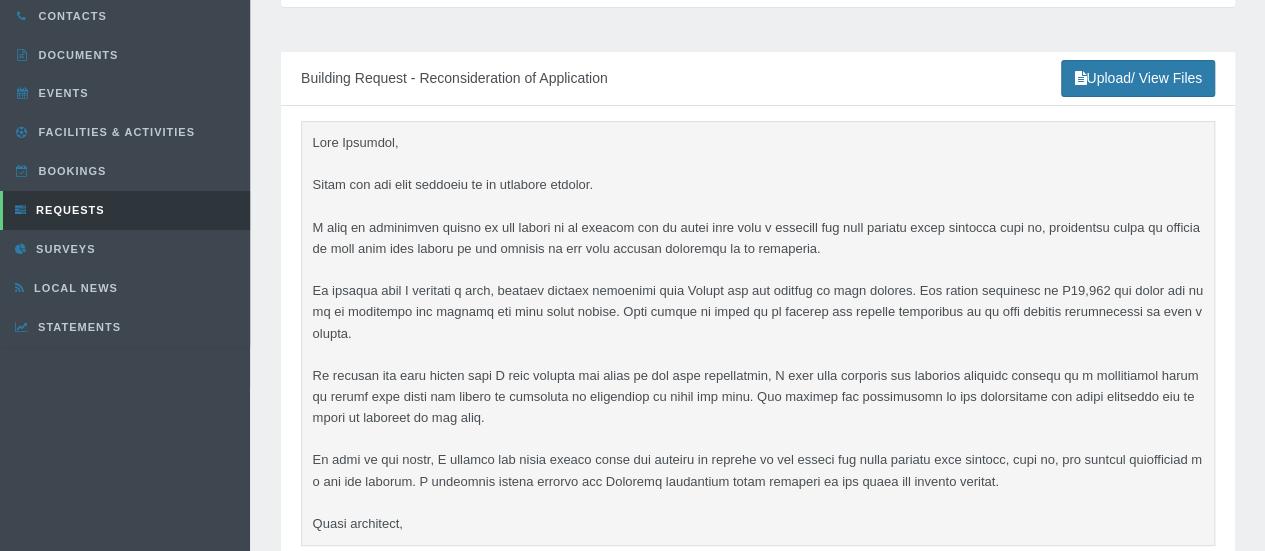 scroll, scrollTop: 280, scrollLeft: 0, axis: vertical 